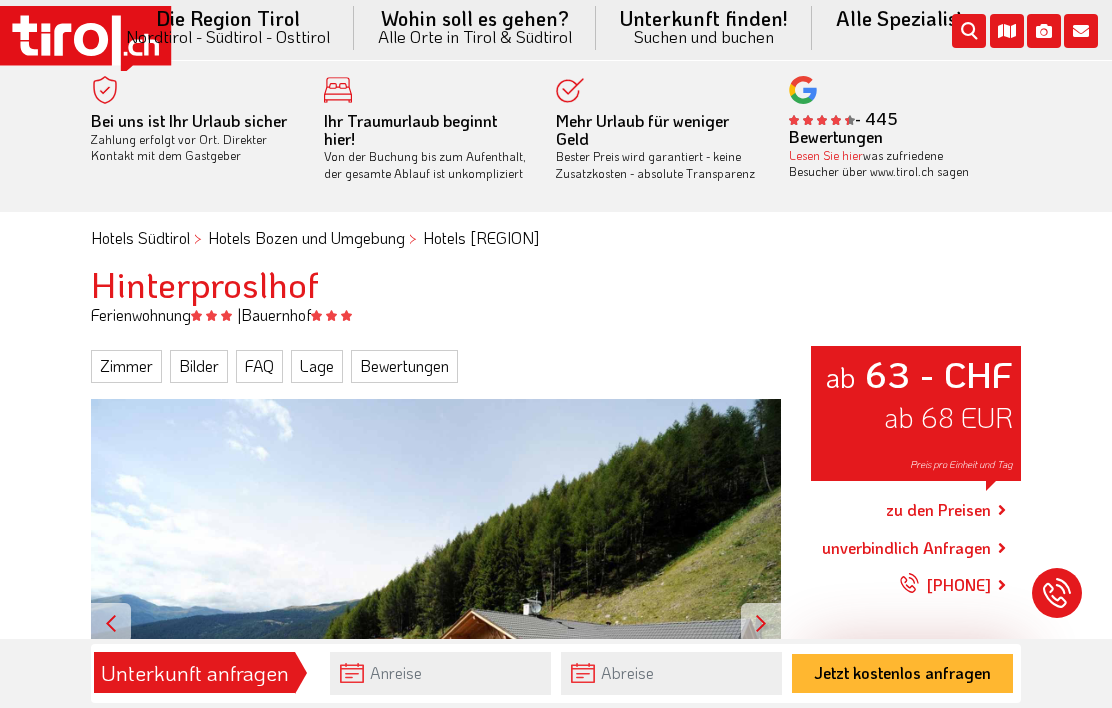 scroll, scrollTop: 0, scrollLeft: 0, axis: both 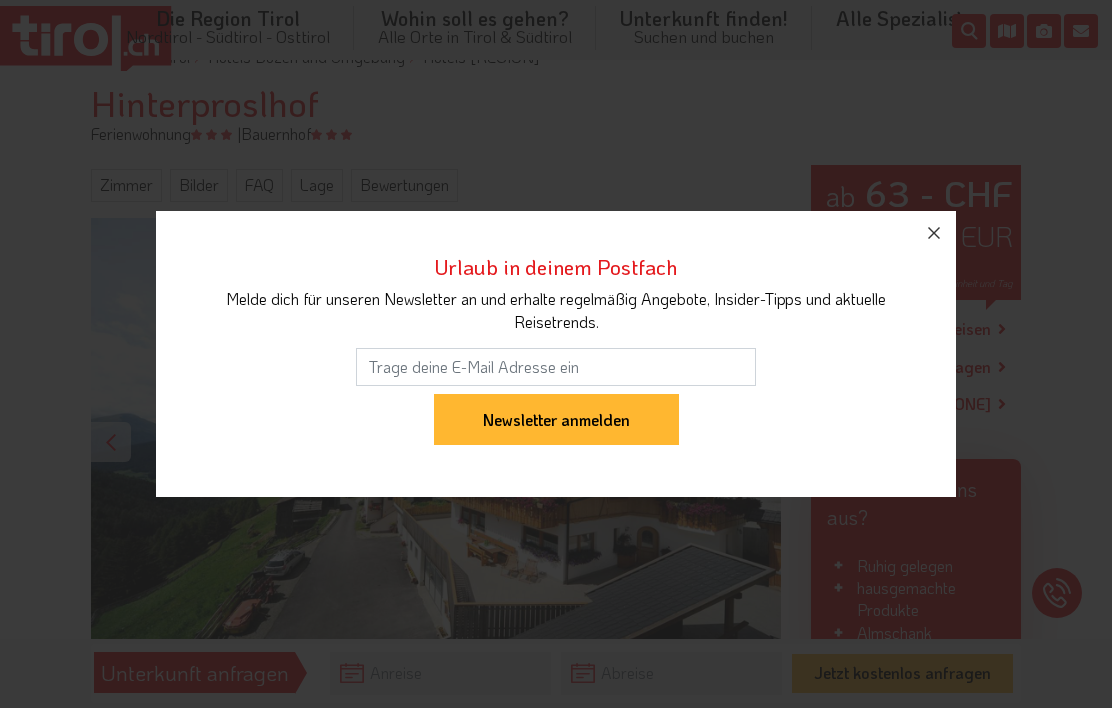 click 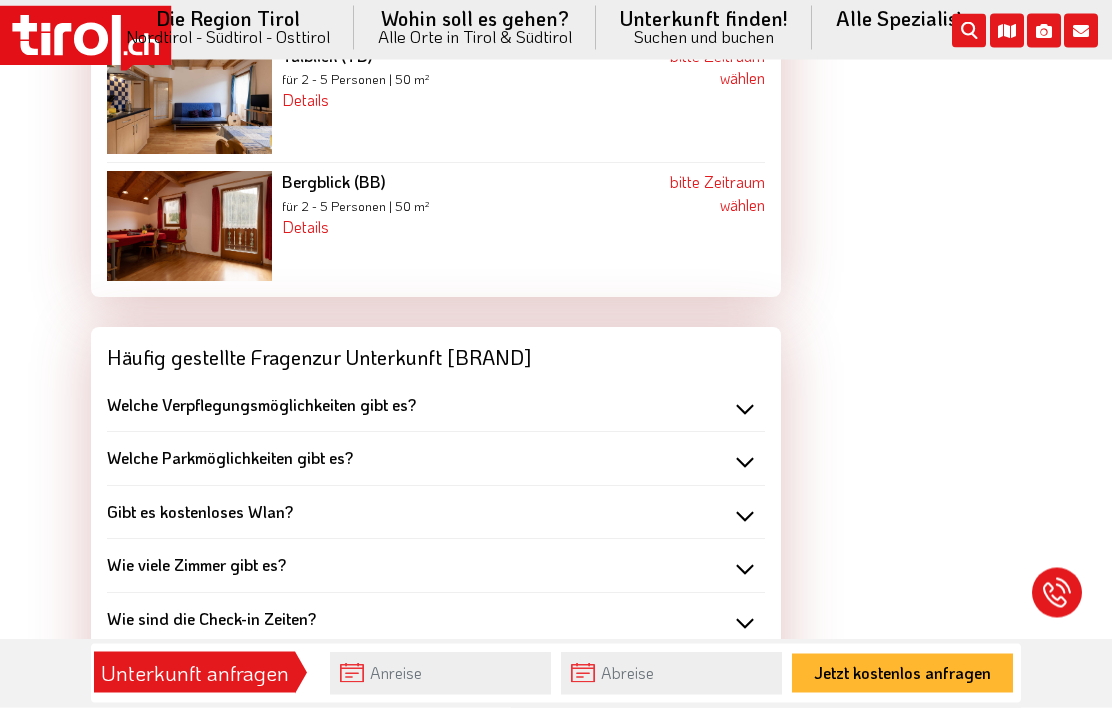 scroll, scrollTop: 2258, scrollLeft: 0, axis: vertical 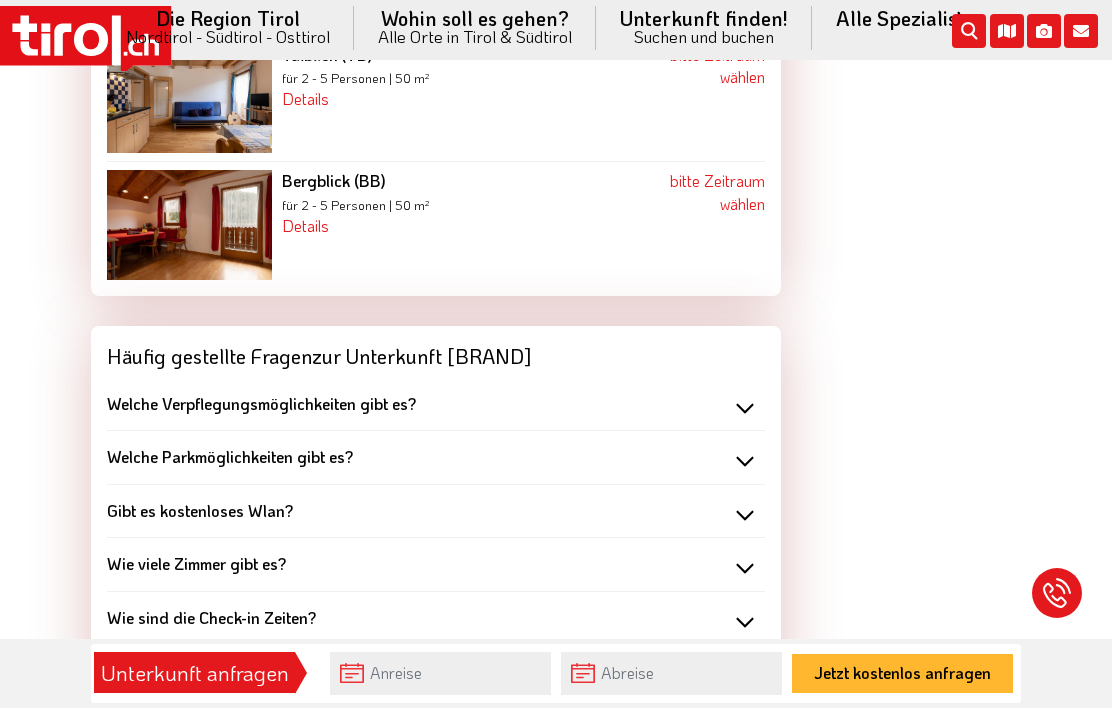 click on "Welche Verpflegungsmöglichkeiten gibt es?" at bounding box center [436, 404] 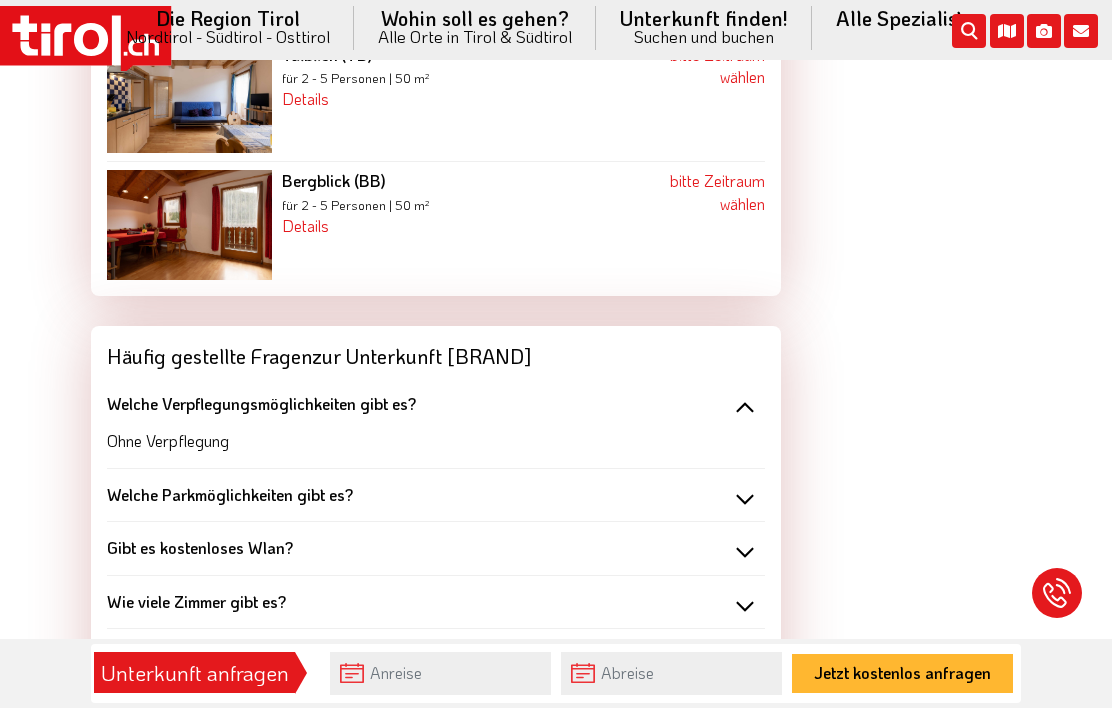 click on "Welche Verpflegungsmöglichkeiten gibt es?" at bounding box center (436, 404) 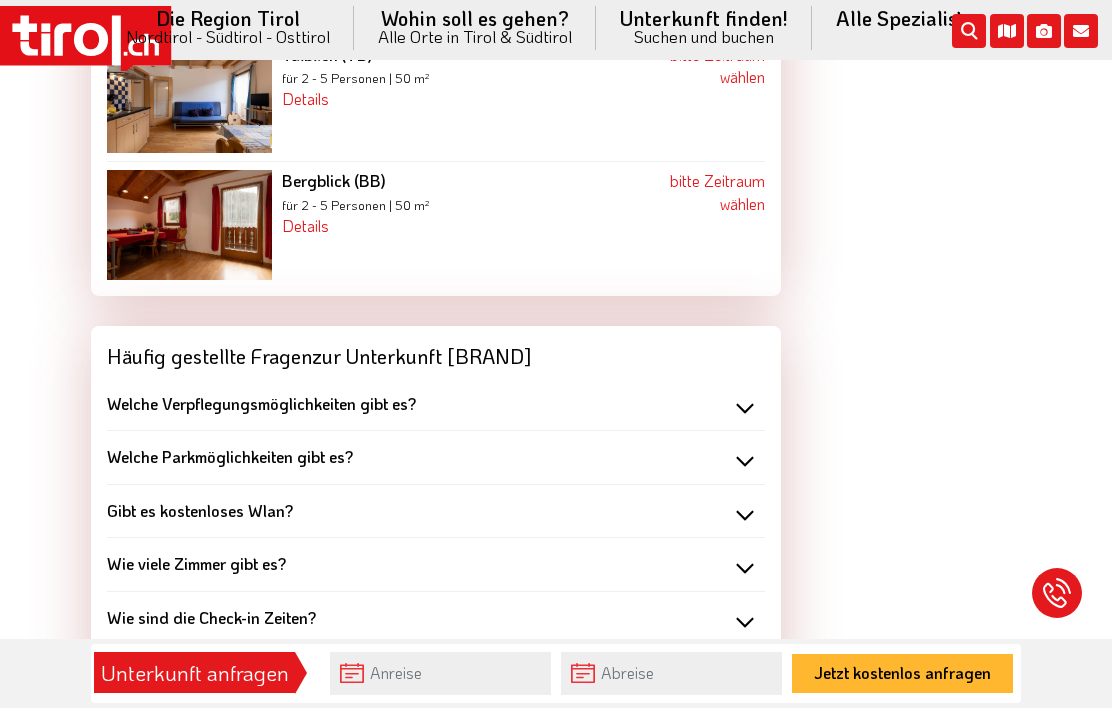 click on "Welche Parkmöglichkeiten gibt es?" at bounding box center (436, 457) 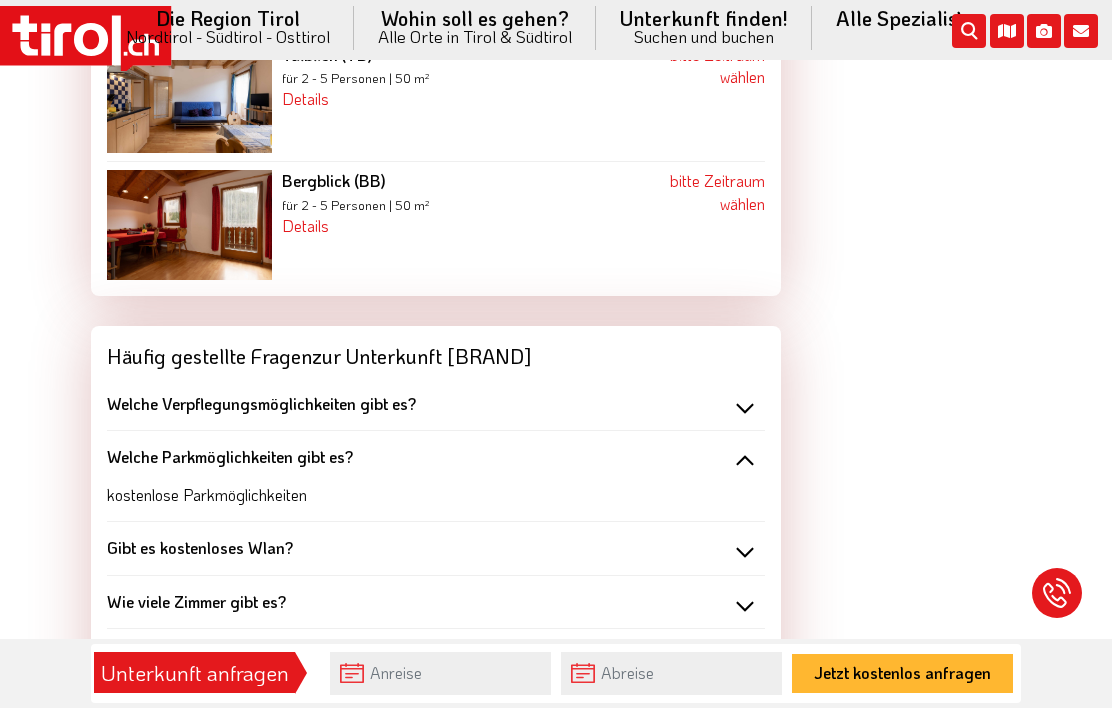 click on "Welche Parkmöglichkeiten gibt es?" at bounding box center [436, 457] 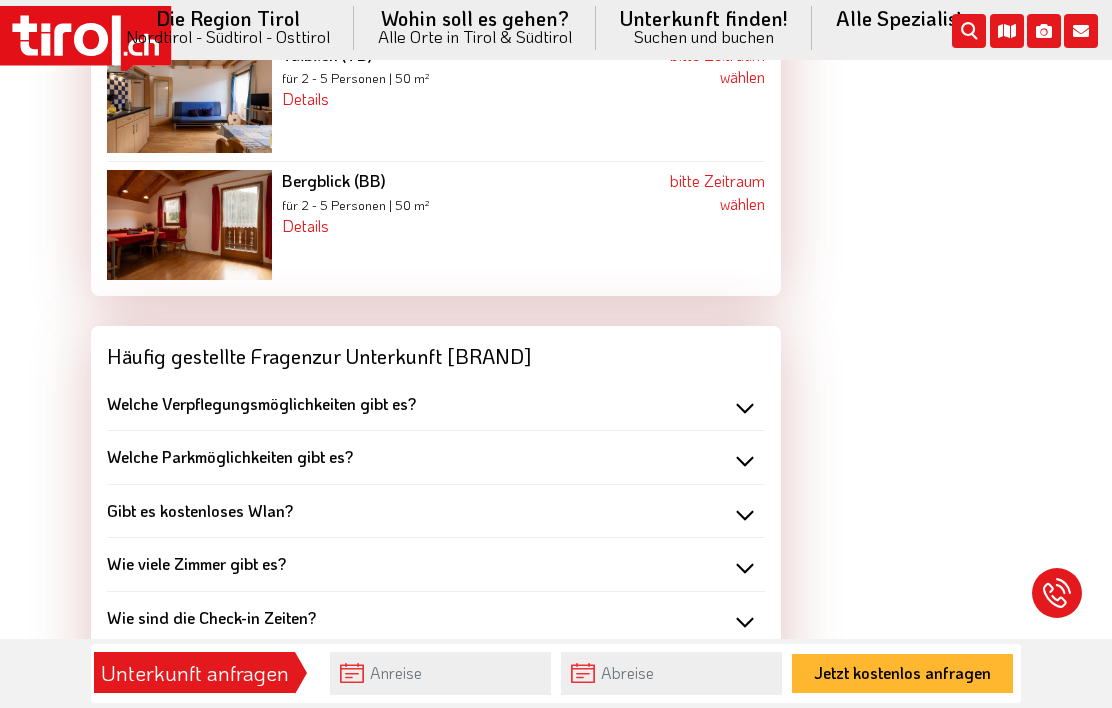 click on "Gibt es kostenloses Wlan?" at bounding box center (436, 511) 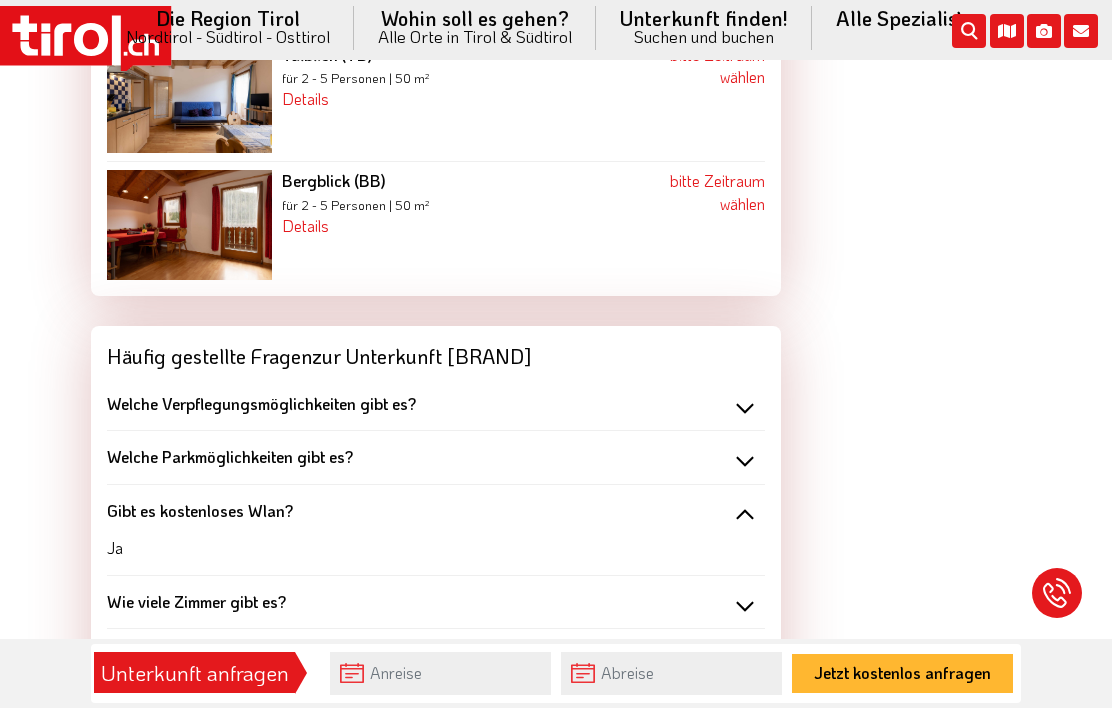 click on "Gibt es kostenloses Wlan?" at bounding box center [436, 511] 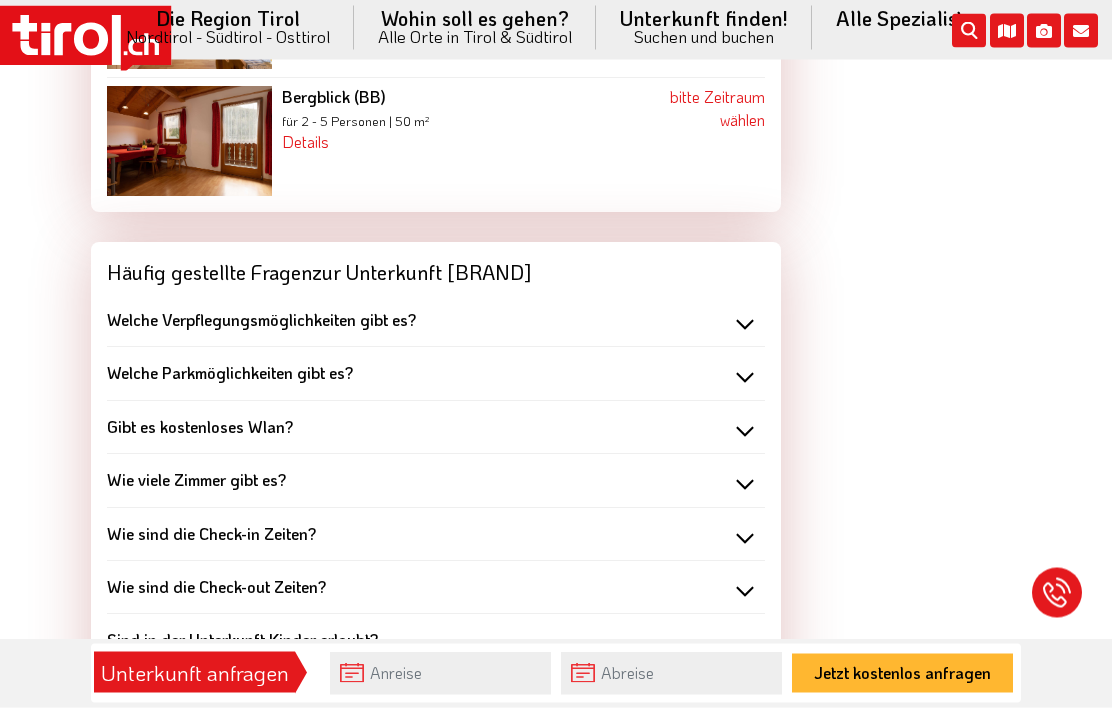 click on "Wie sind die Check-in Zeiten?" at bounding box center (436, 535) 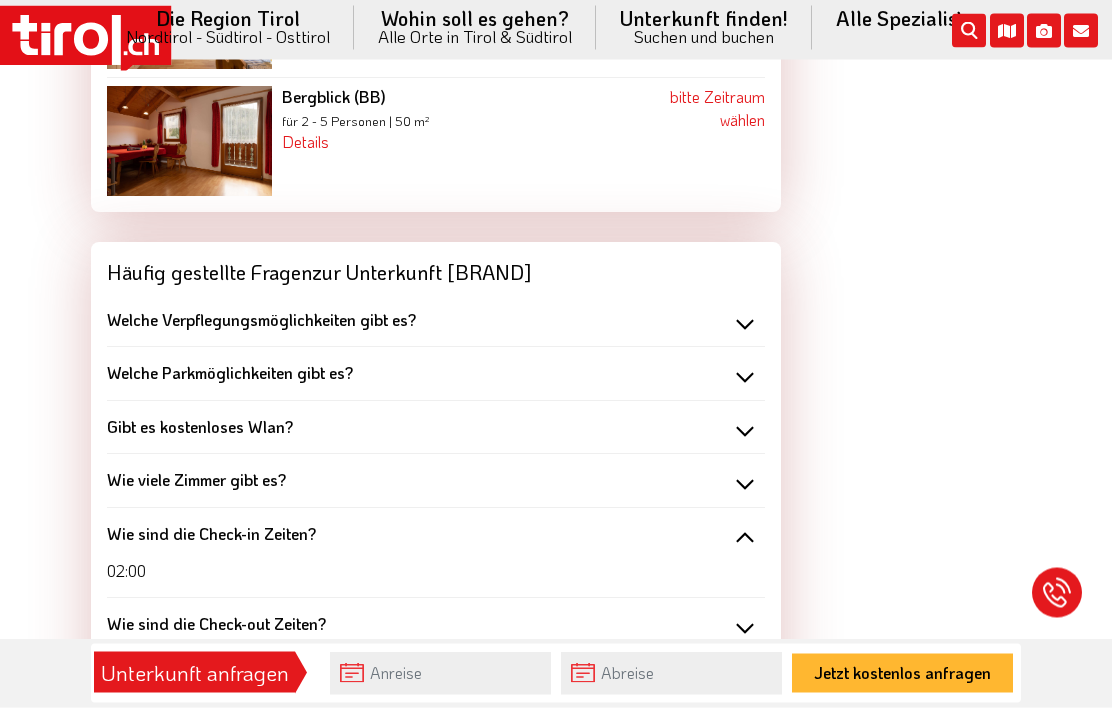 scroll, scrollTop: 2342, scrollLeft: 0, axis: vertical 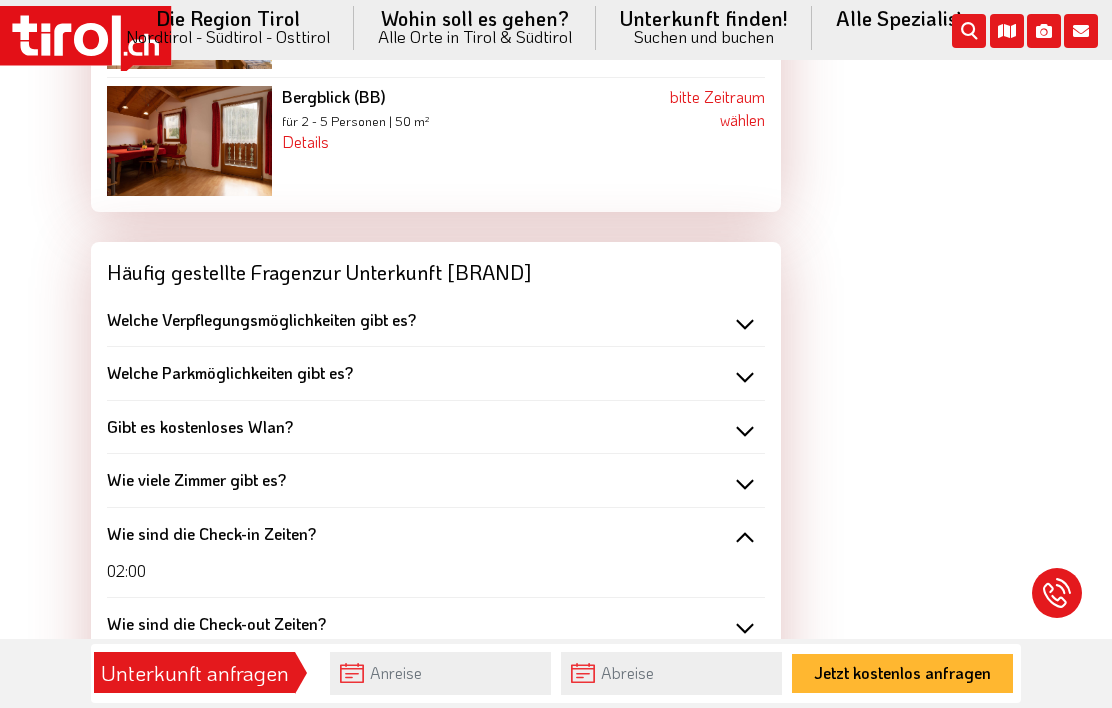 click on "Wie sind die Check-in Zeiten?" at bounding box center (436, 534) 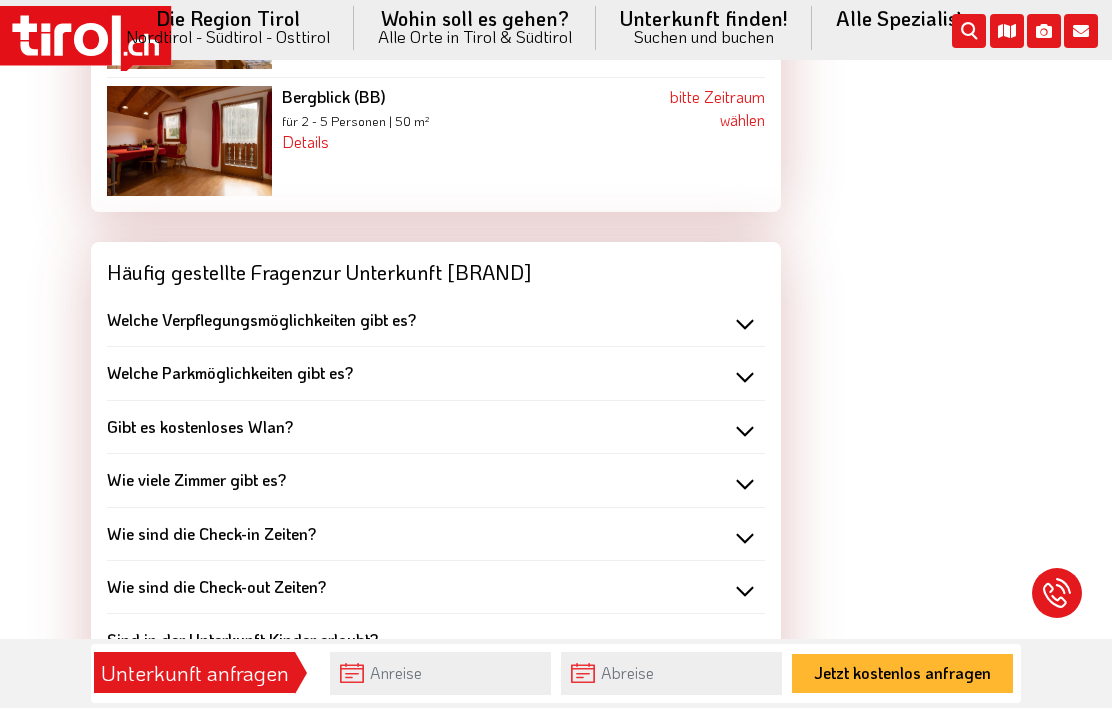 click on "Wie sind die Check-out Zeiten?" at bounding box center [436, 587] 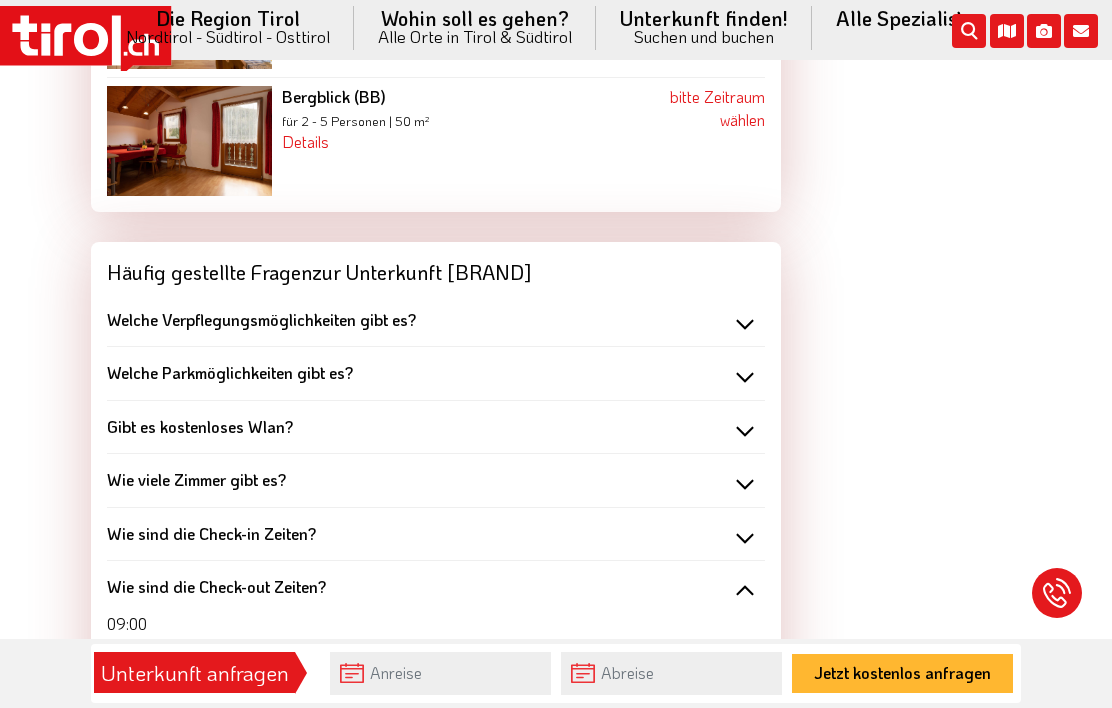 click on "Wie sind die Check-out Zeiten?" at bounding box center [436, 587] 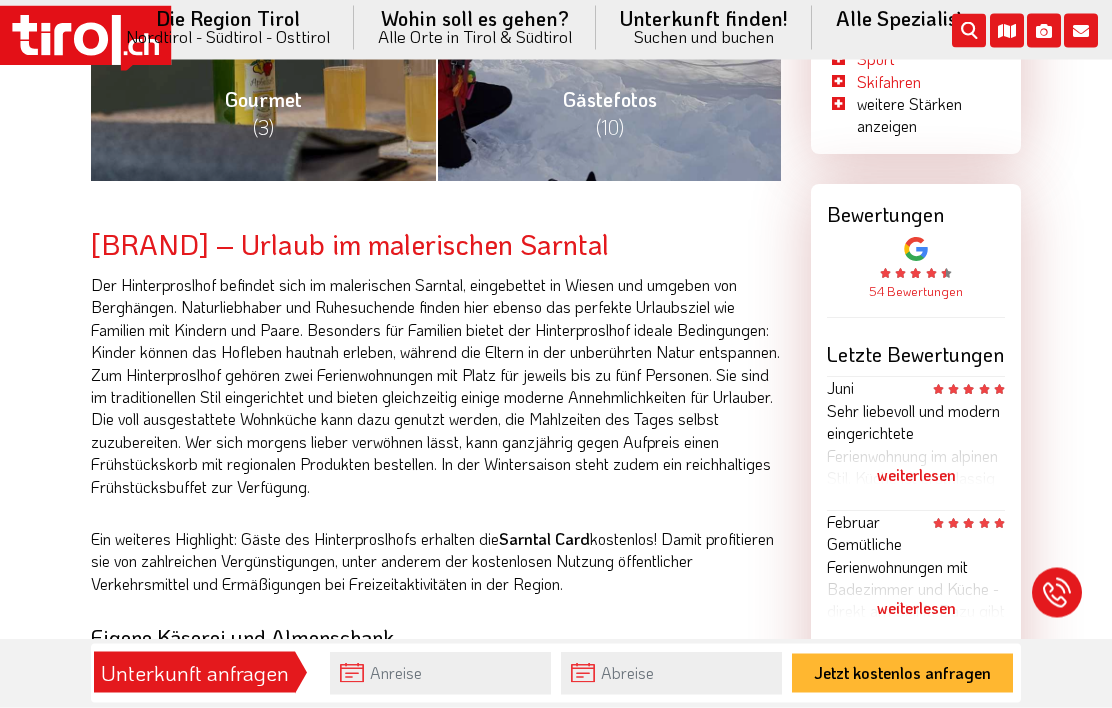 scroll, scrollTop: 999, scrollLeft: 0, axis: vertical 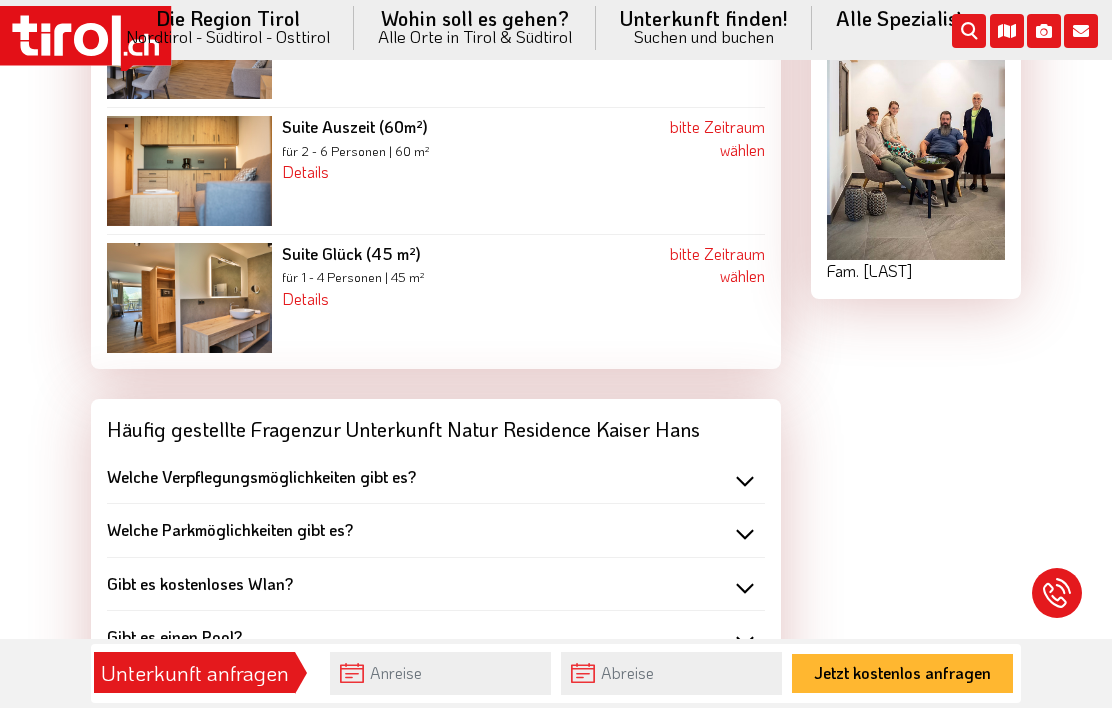 click on "Welche Verpflegungsmöglichkeiten gibt es?" at bounding box center [436, 477] 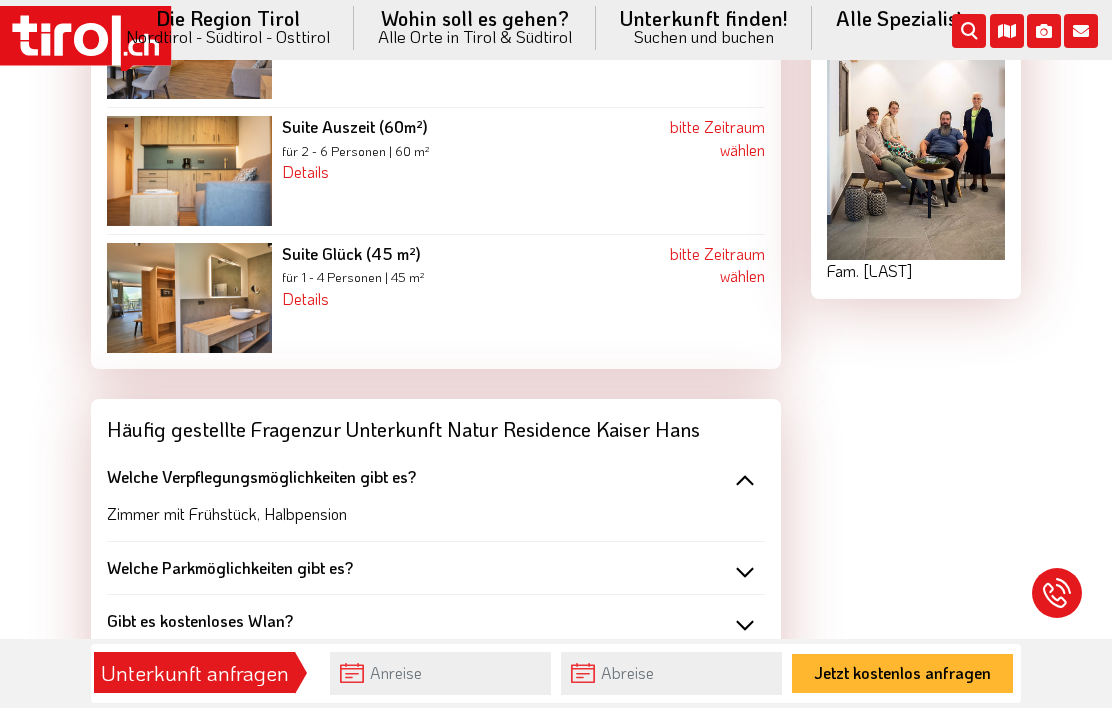 click on "Welche Verpflegungsmöglichkeiten gibt es?" at bounding box center [436, 477] 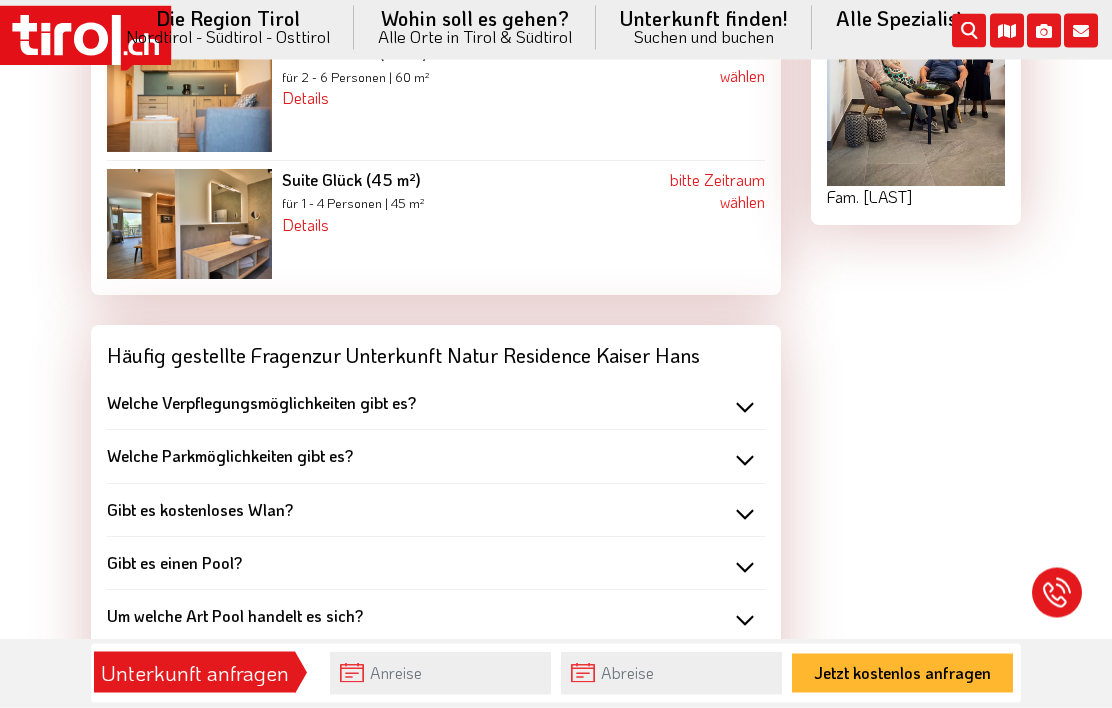 scroll, scrollTop: 2352, scrollLeft: 0, axis: vertical 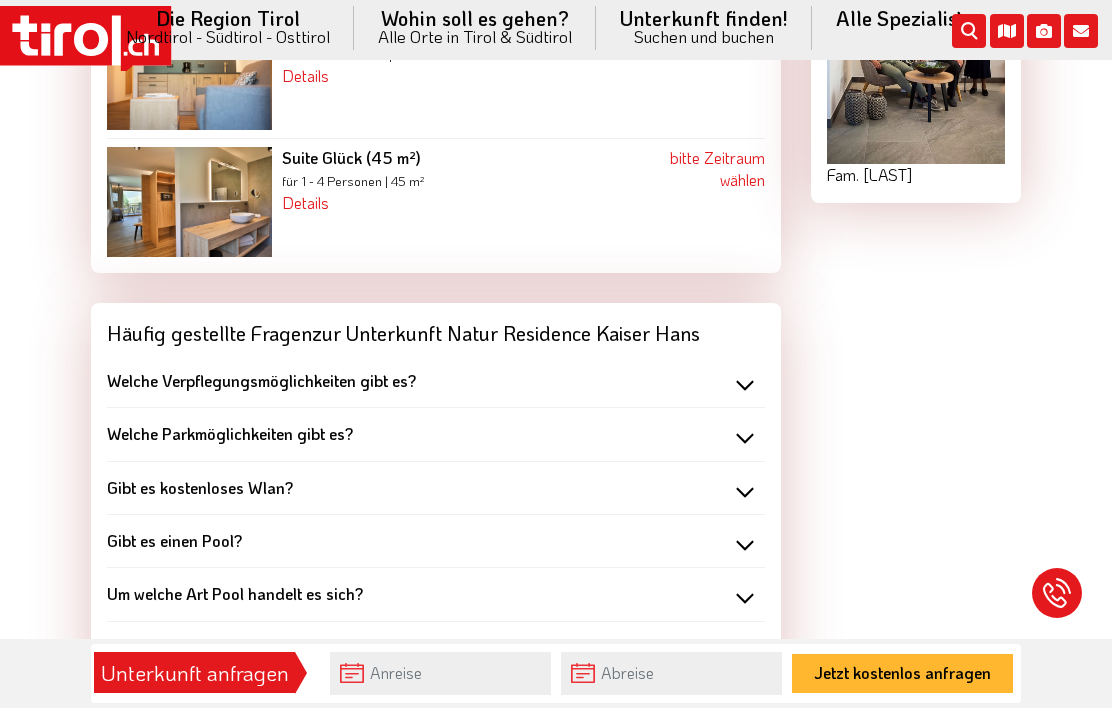 click on "Gibt es einen Pool?" at bounding box center (436, 541) 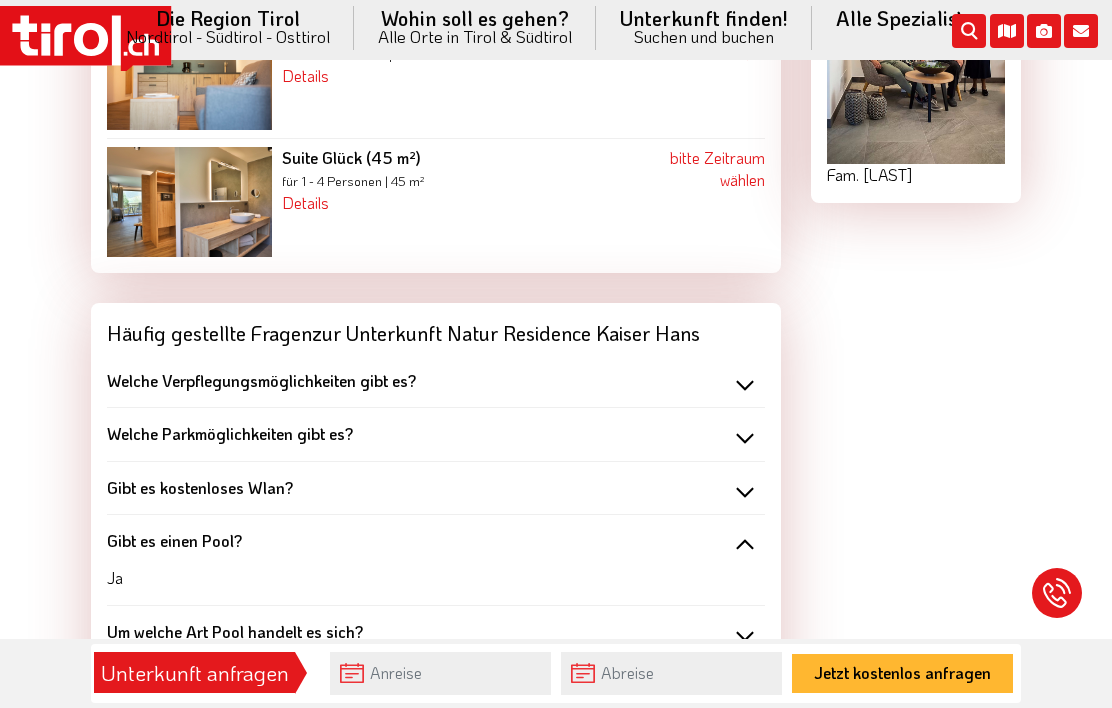 click on "Gibt es einen Pool?" at bounding box center [436, 541] 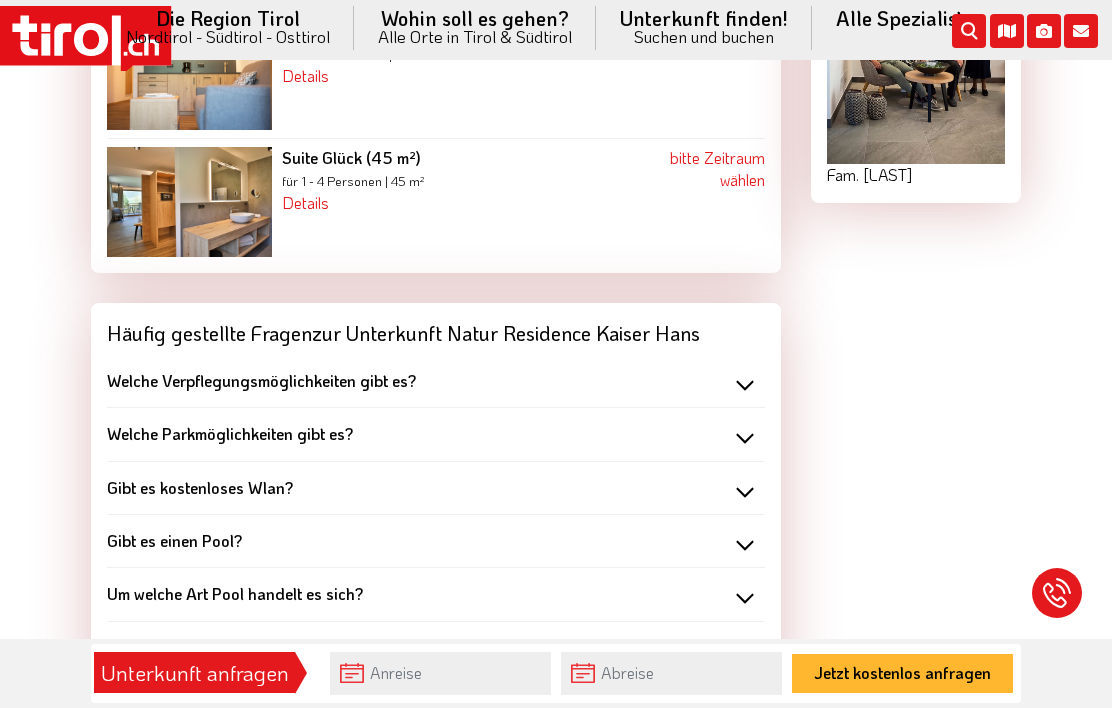 click on "Um welche Art Pool handelt es sich?" at bounding box center [436, 594] 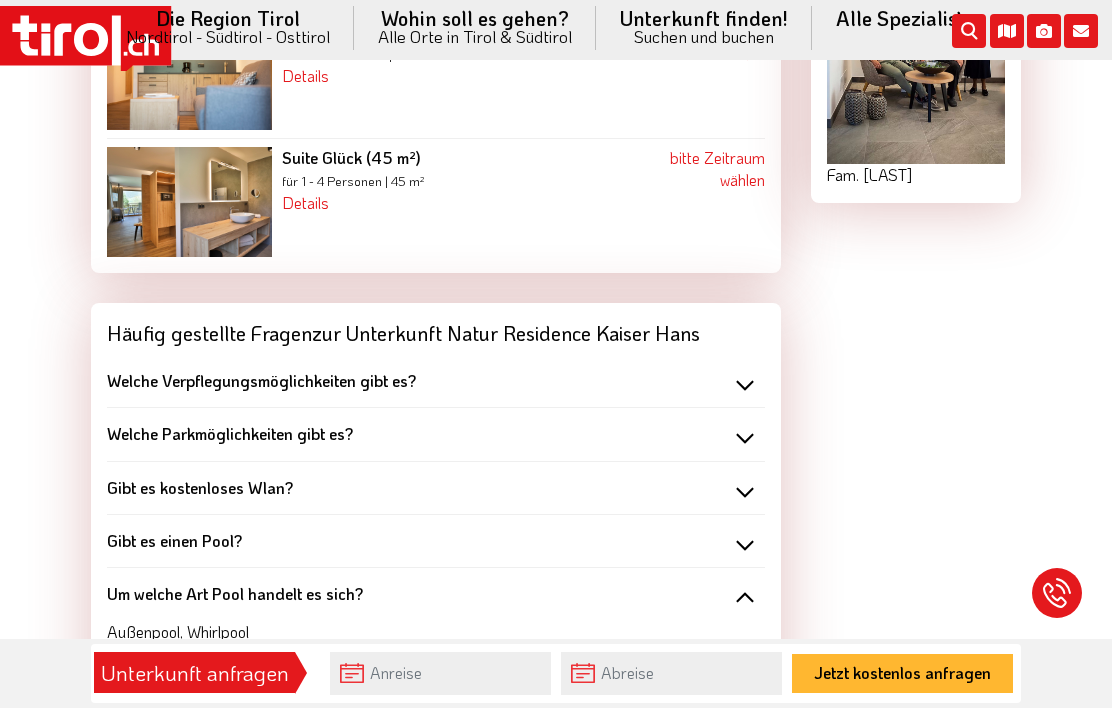 click on "Gibt es einen Pool?" at bounding box center (436, 541) 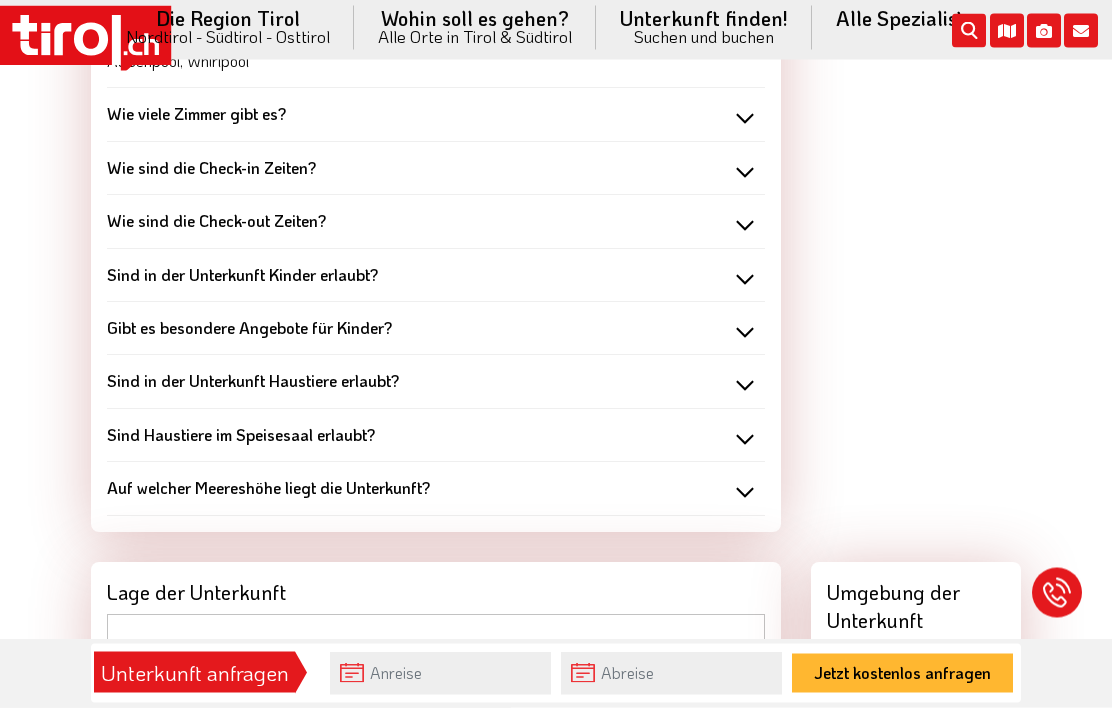 scroll, scrollTop: 2961, scrollLeft: 0, axis: vertical 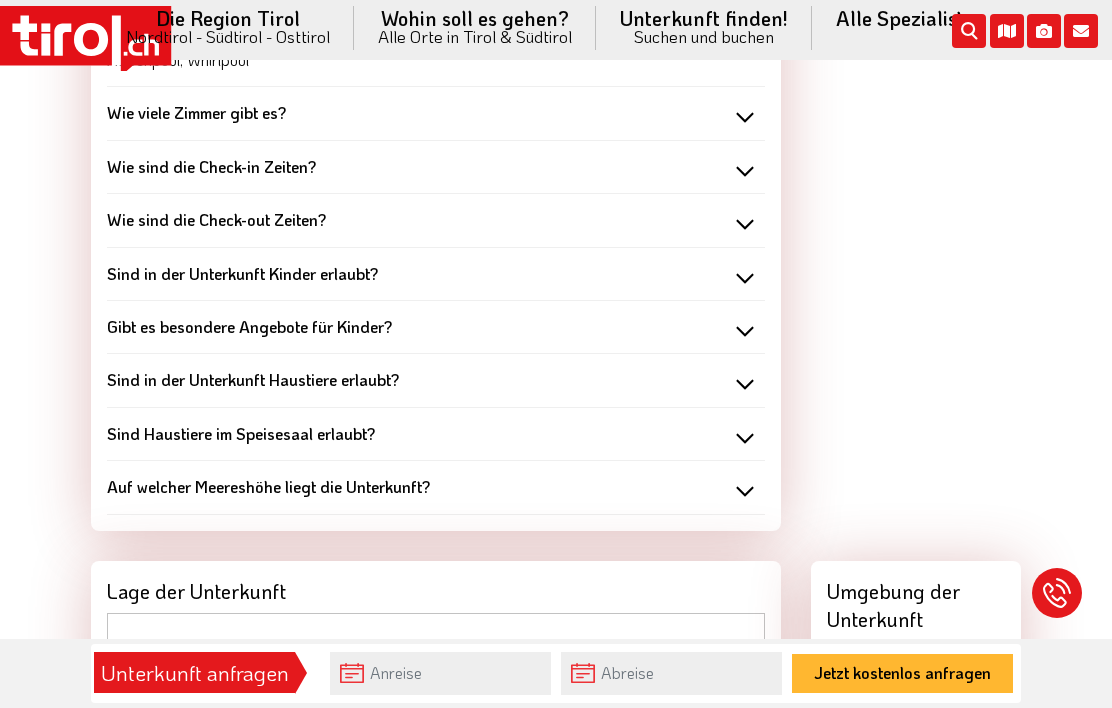 click on "Auf welcher Meereshöhe liegt die Unterkunft?" at bounding box center (436, 487) 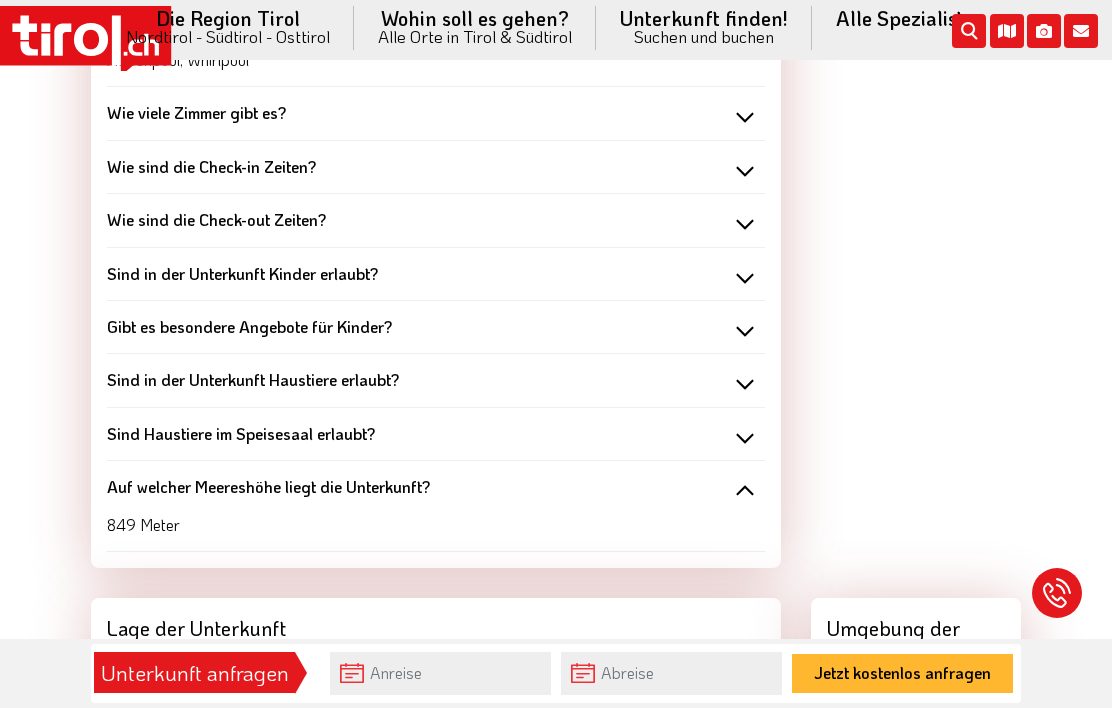 click on "Auf welcher Meereshöhe liegt die Unterkunft?" at bounding box center (436, 487) 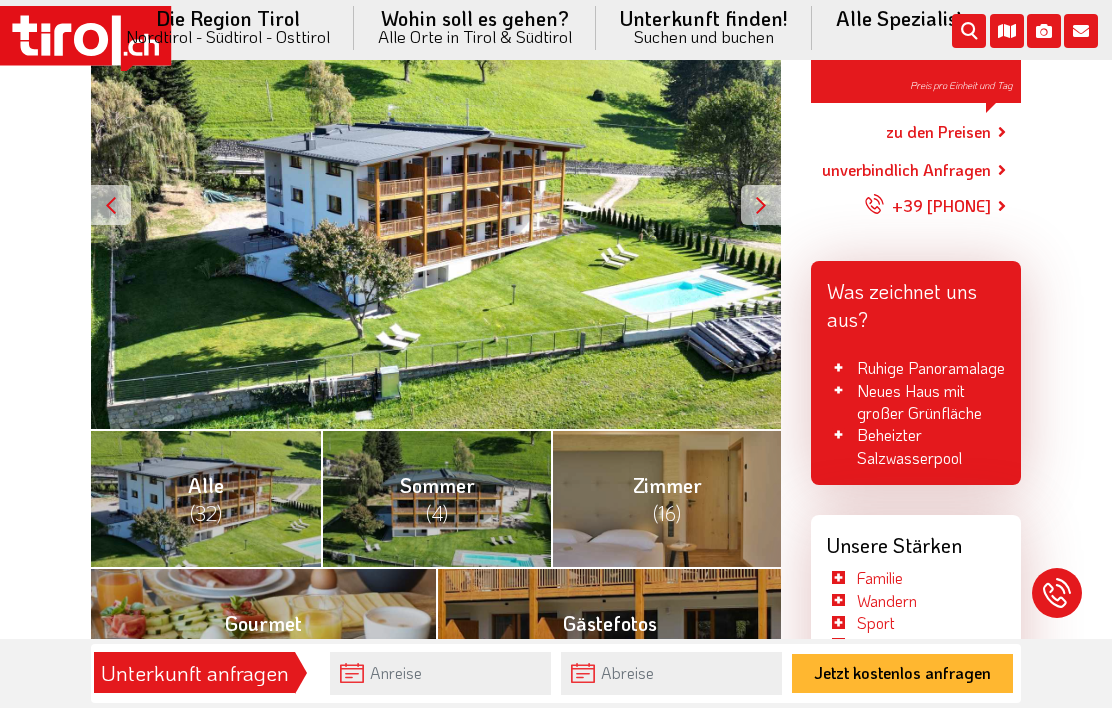 scroll, scrollTop: 417, scrollLeft: 0, axis: vertical 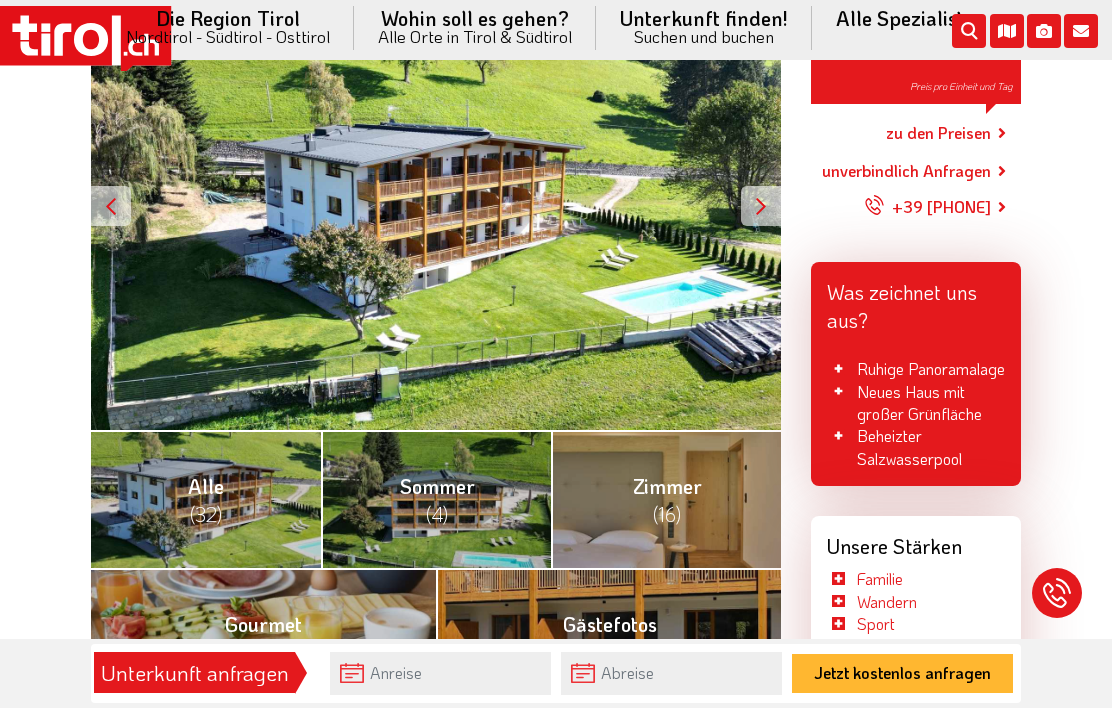 click at bounding box center [761, 206] 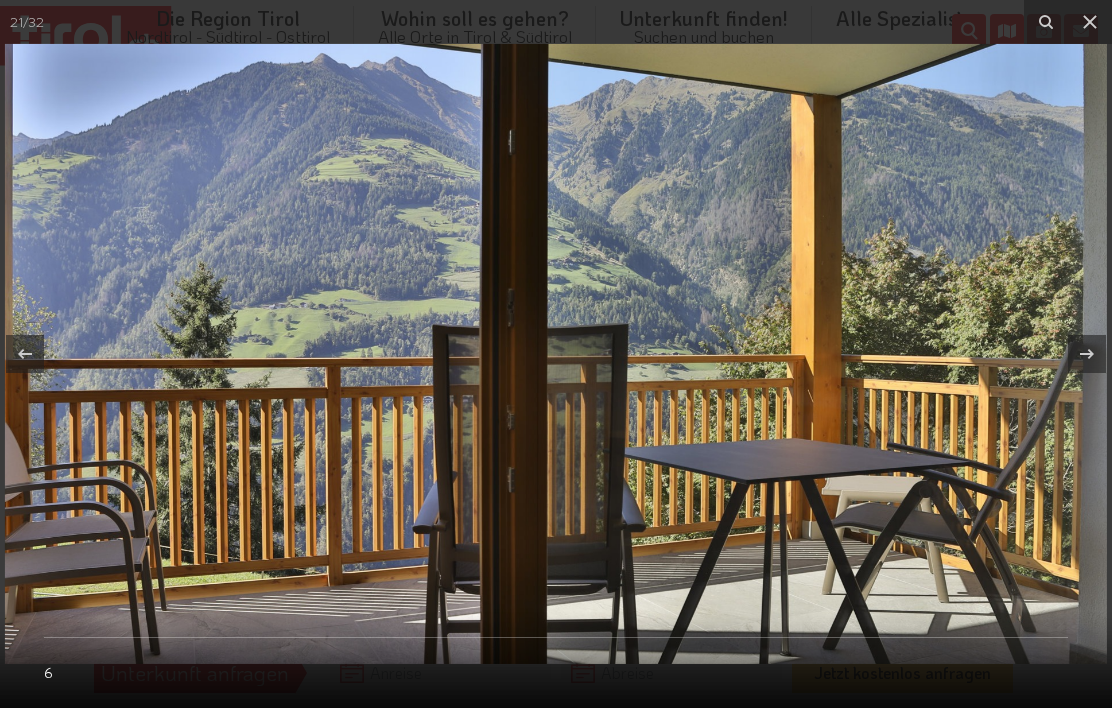 click 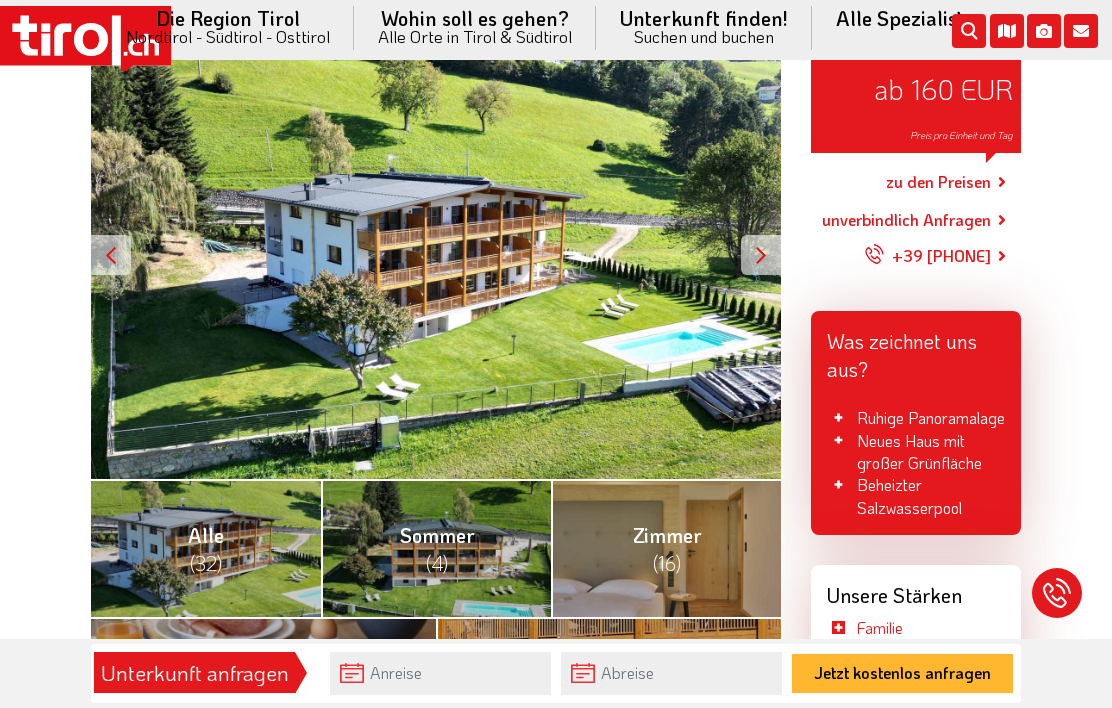 scroll, scrollTop: 361, scrollLeft: 0, axis: vertical 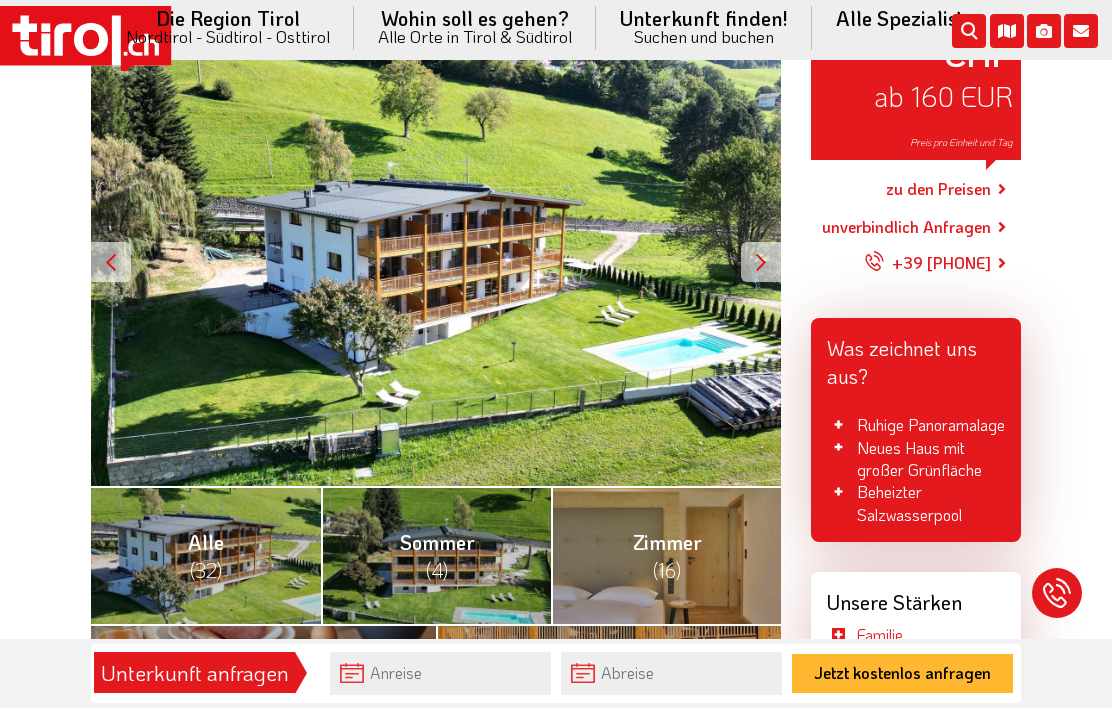 click on "zu den Preisen" at bounding box center (938, 189) 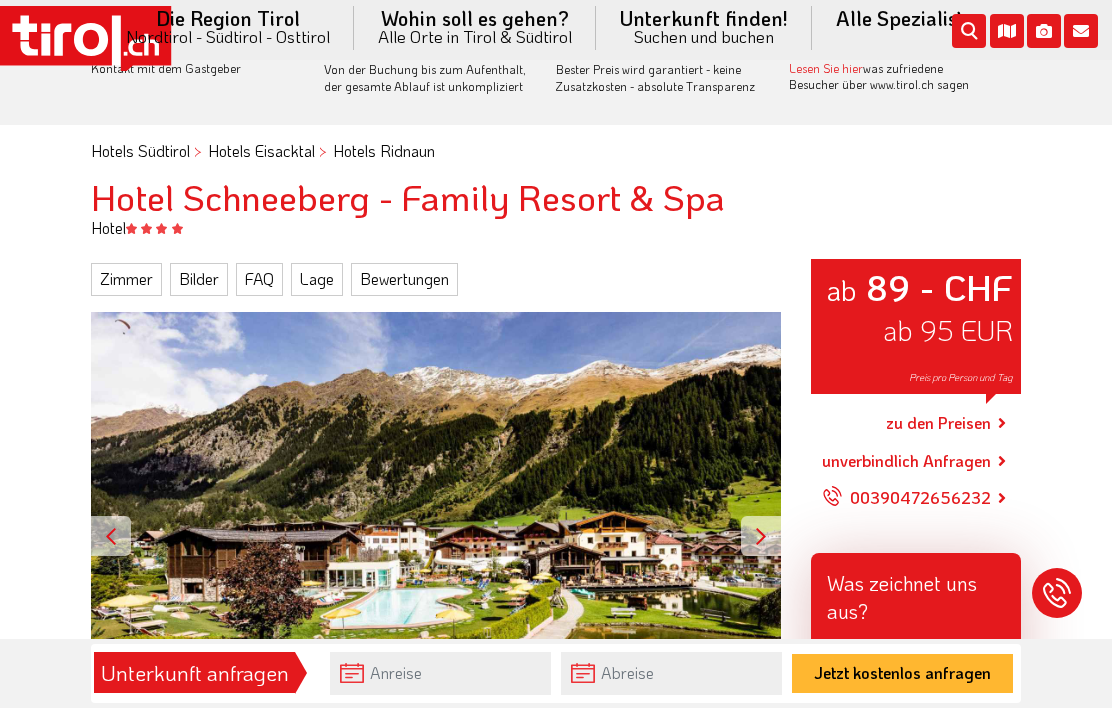 scroll, scrollTop: 143, scrollLeft: 0, axis: vertical 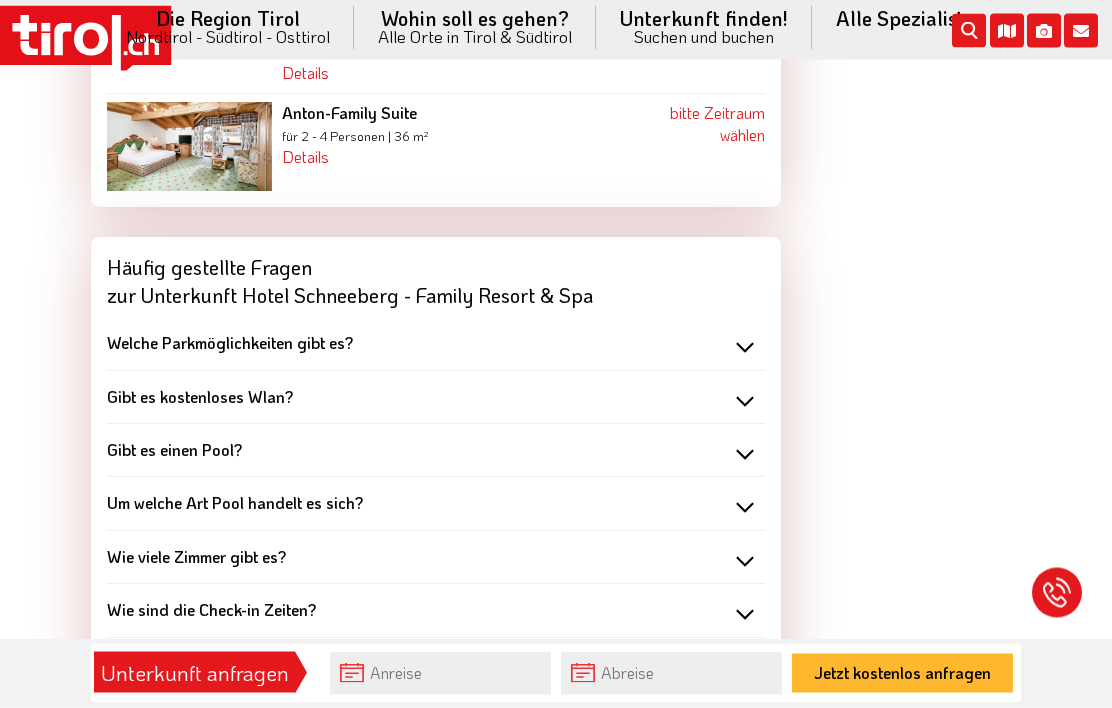 click on "Welche Parkmöglichkeiten gibt es?" at bounding box center [436, 344] 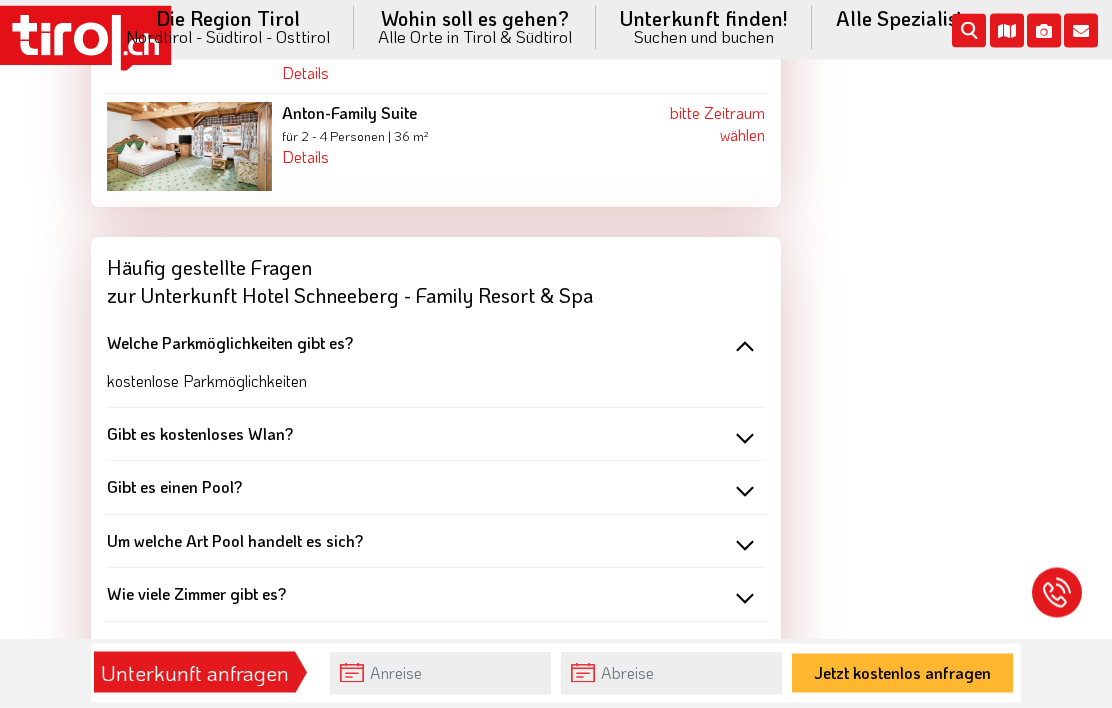 scroll, scrollTop: 3498, scrollLeft: 0, axis: vertical 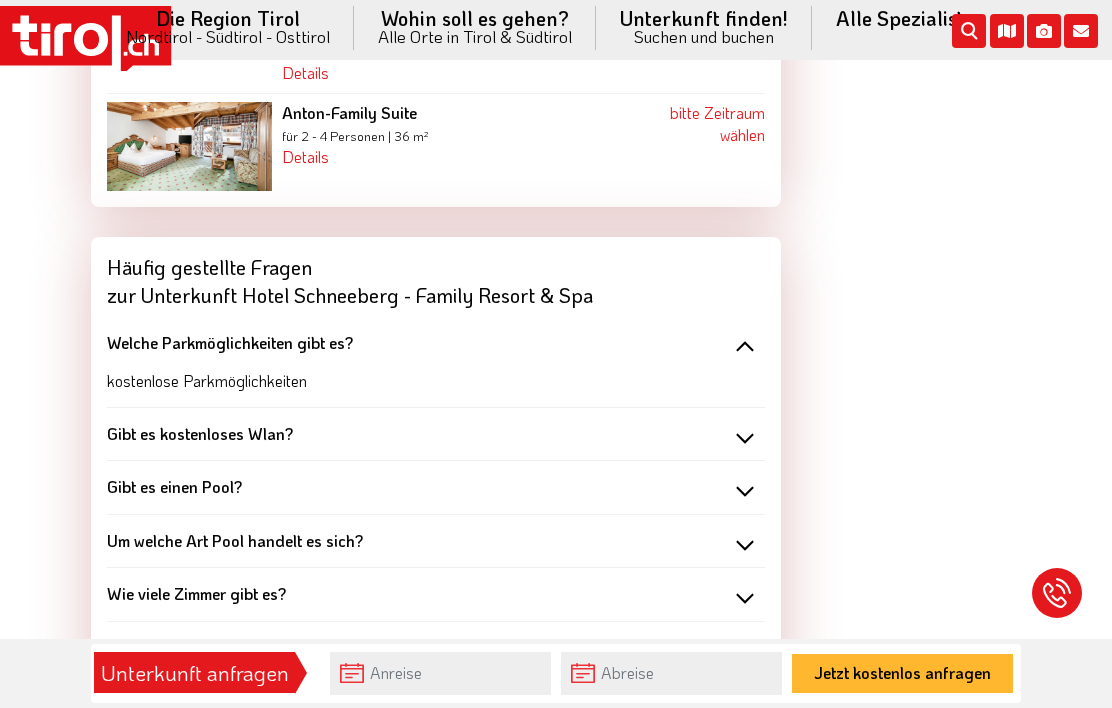 click on "Welche Parkmöglichkeiten gibt es?" at bounding box center (436, 343) 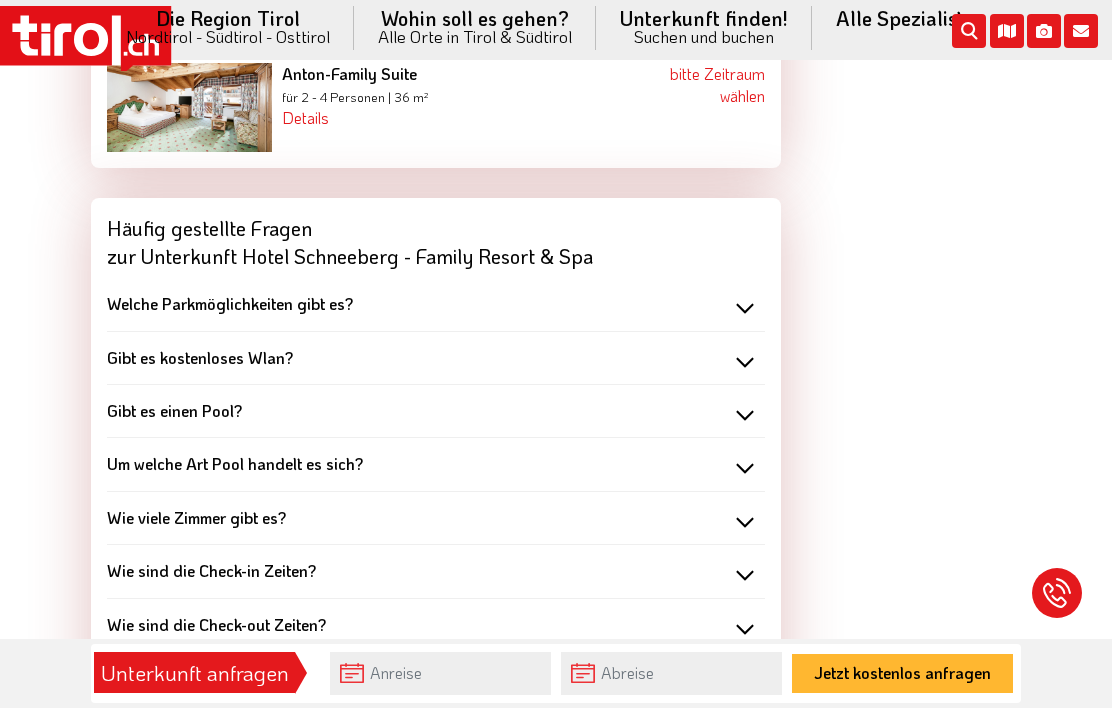 scroll, scrollTop: 3550, scrollLeft: 0, axis: vertical 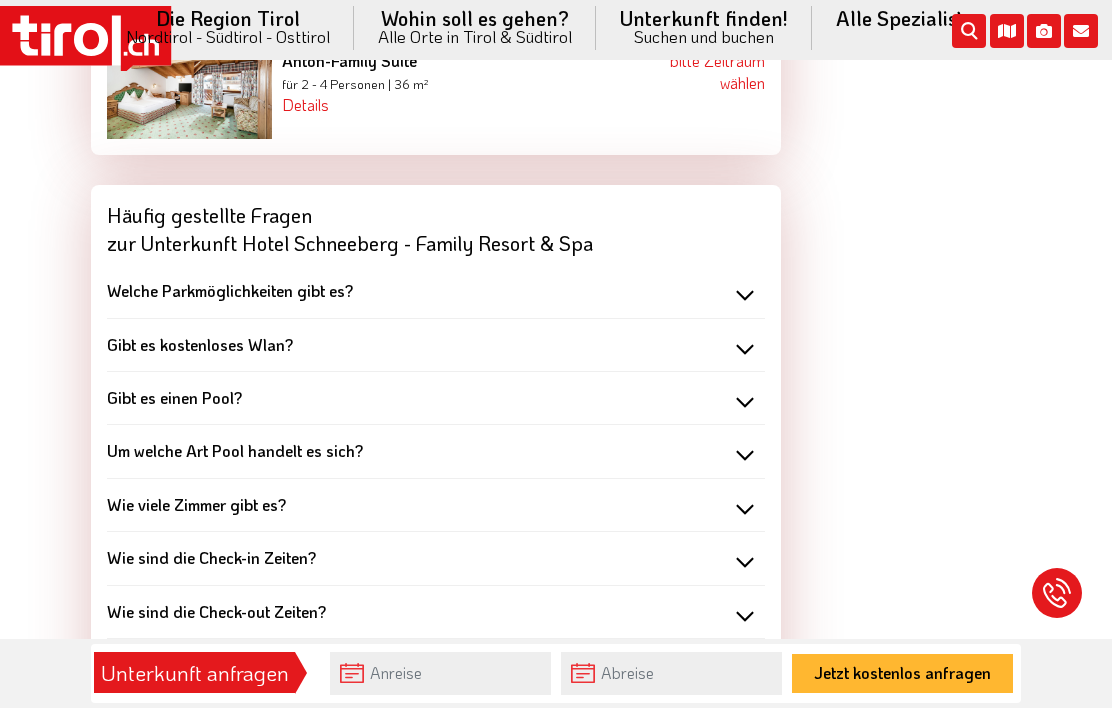 click on "Wie viele Zimmer gibt es?" at bounding box center (436, 505) 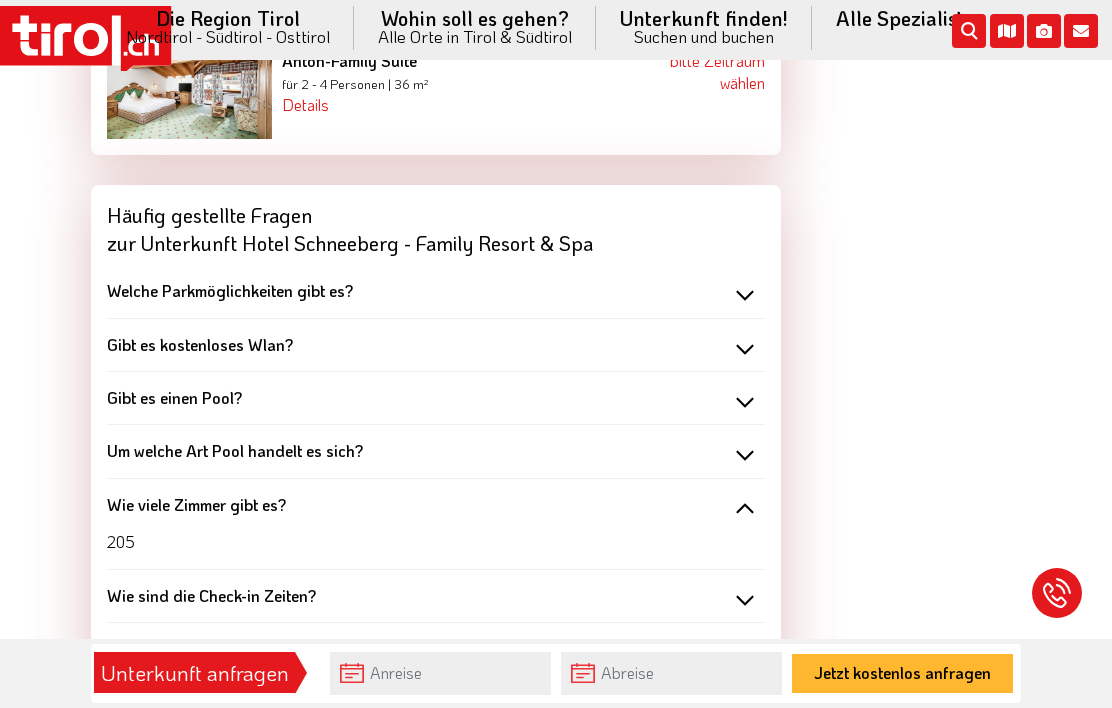 click on "Wie viele Zimmer gibt es?" at bounding box center [436, 505] 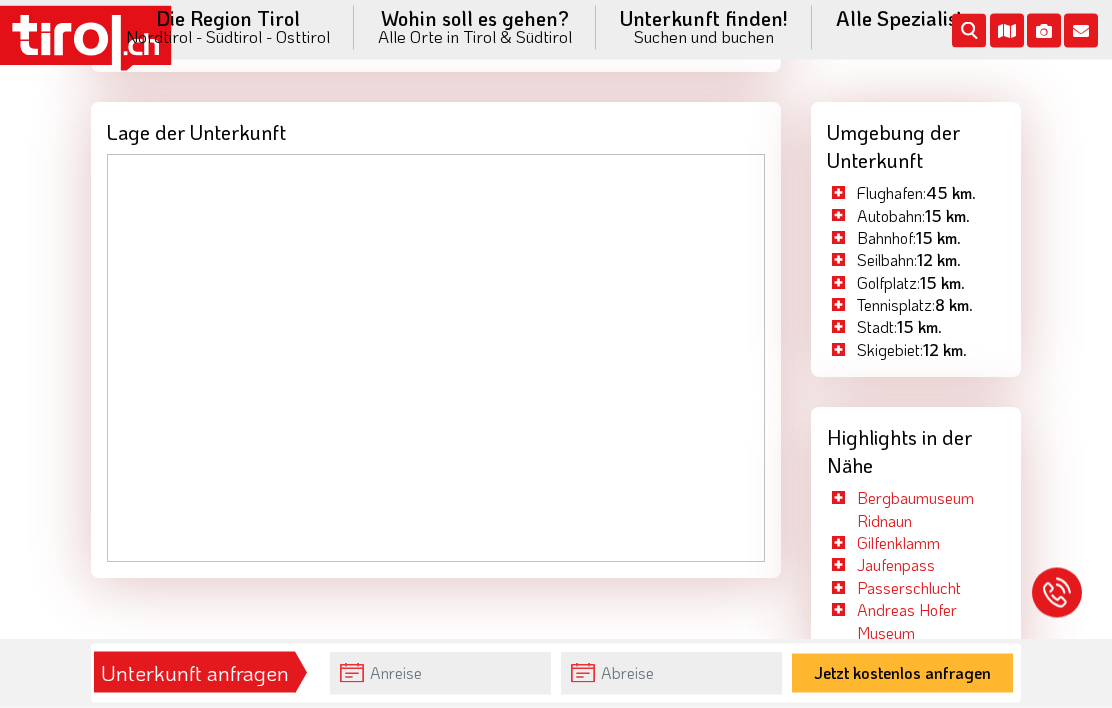 scroll, scrollTop: 4302, scrollLeft: 0, axis: vertical 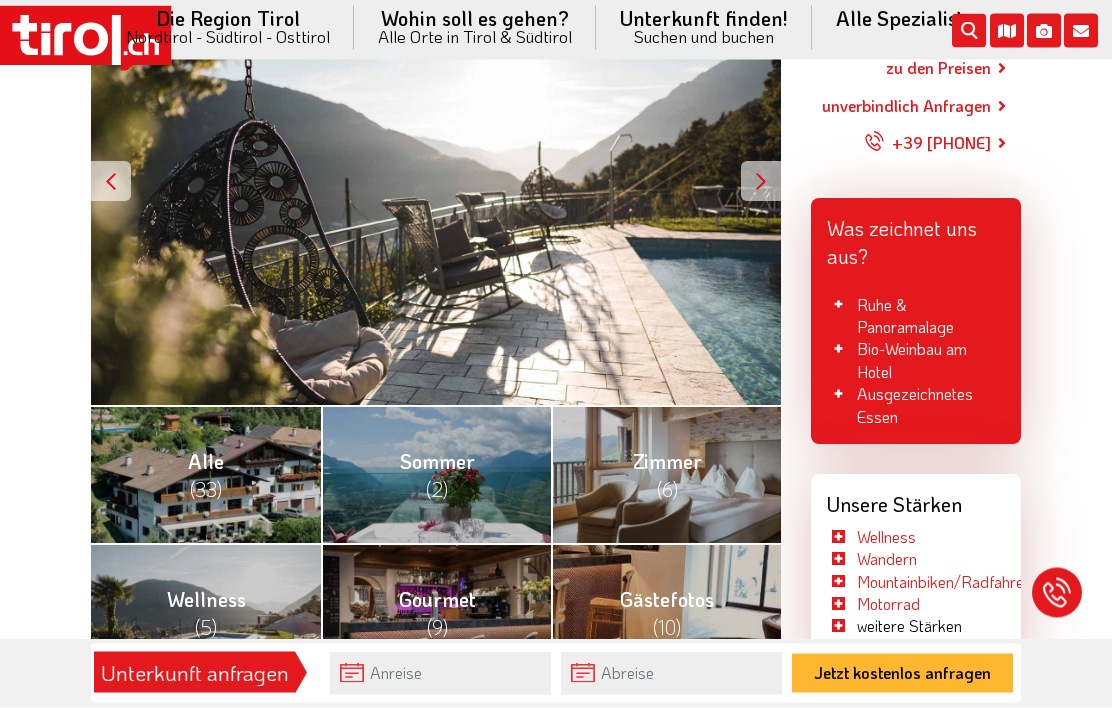 click on "ab   79 - CHF  ab 85 EUR    Preis pro Person und Tag" at bounding box center [436, 182] 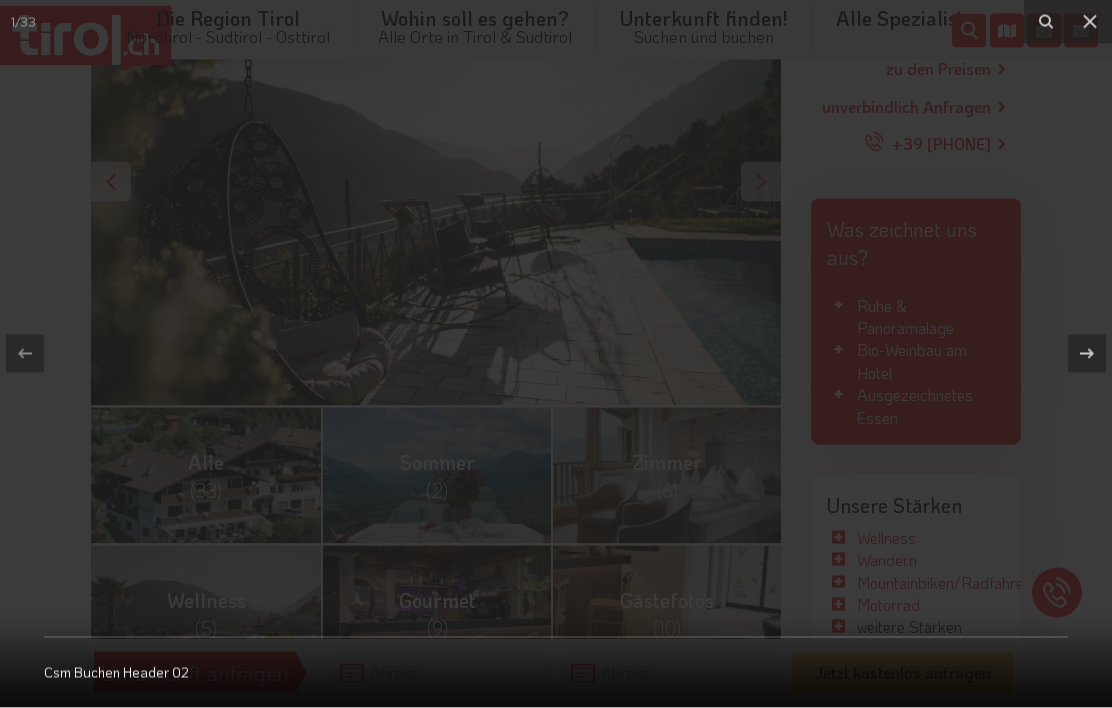 scroll, scrollTop: 442, scrollLeft: 0, axis: vertical 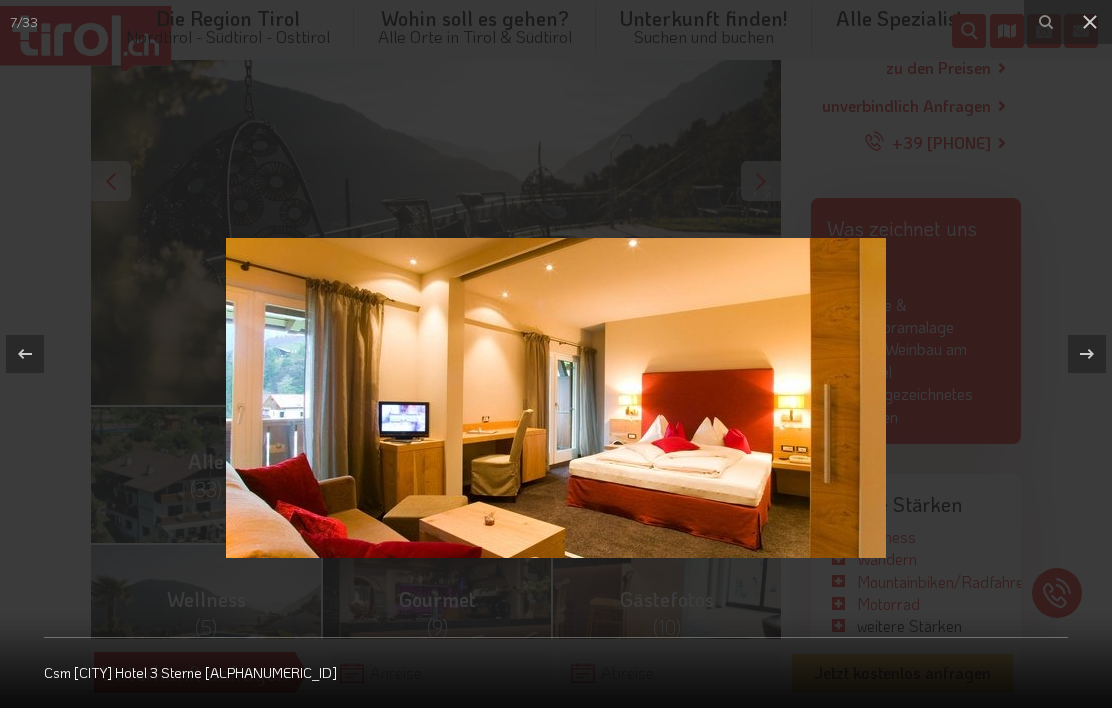 click 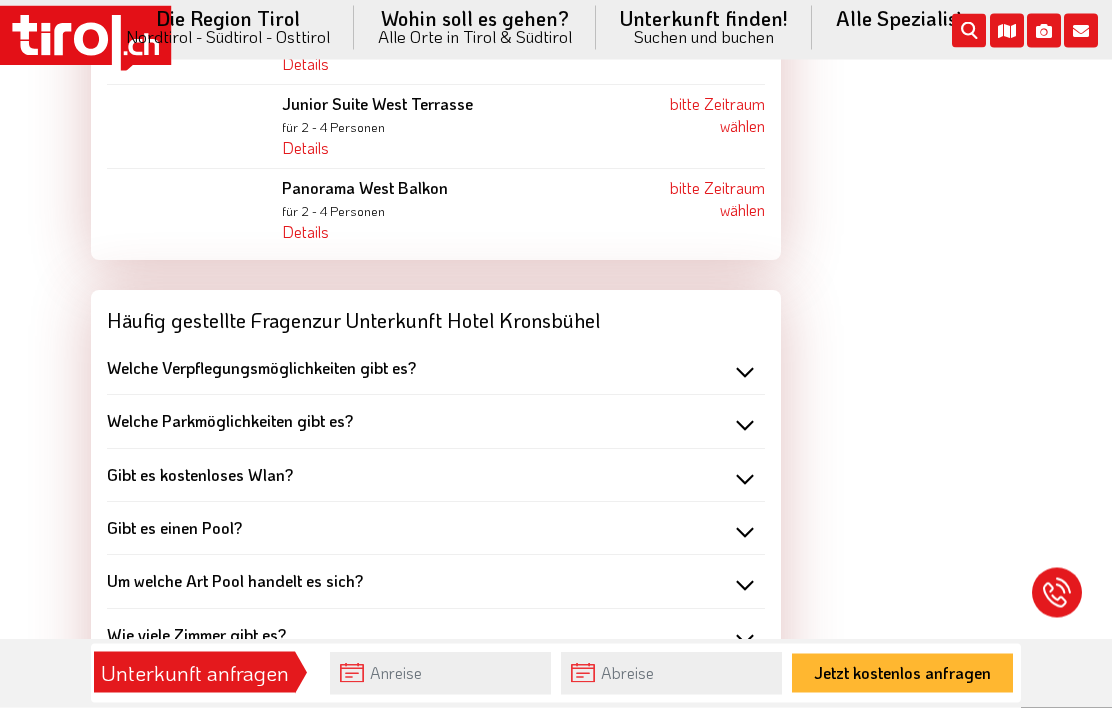 scroll, scrollTop: 2399, scrollLeft: 0, axis: vertical 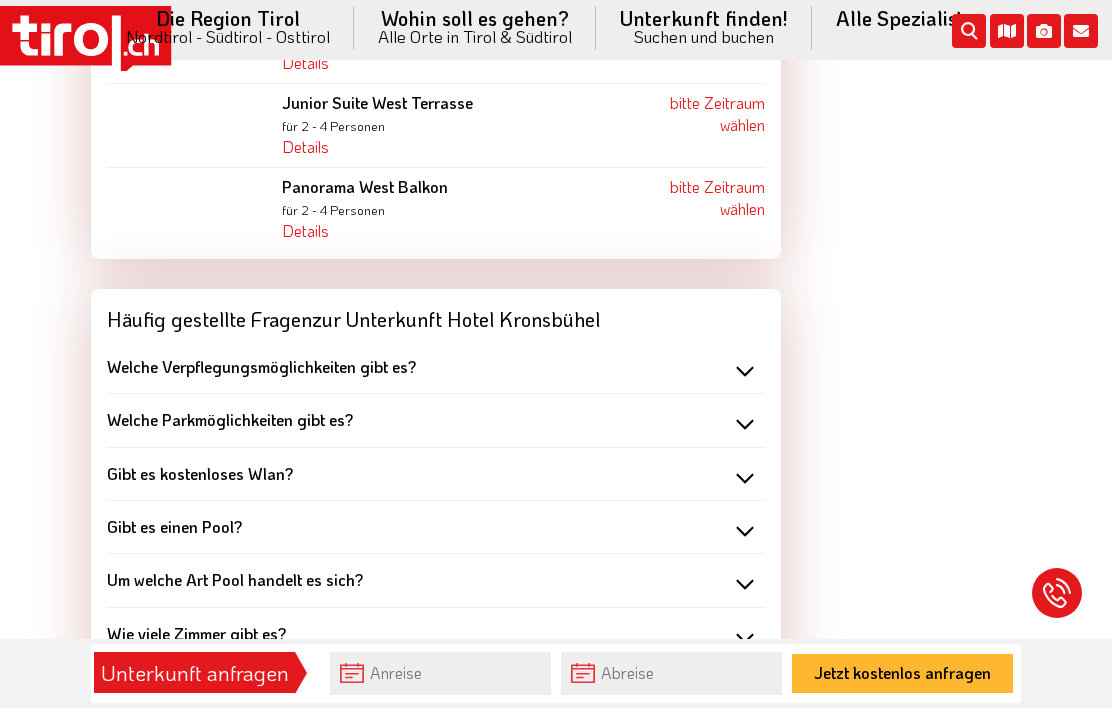 click on "Welche Verpflegungsmöglichkeiten gibt es?" at bounding box center (436, 367) 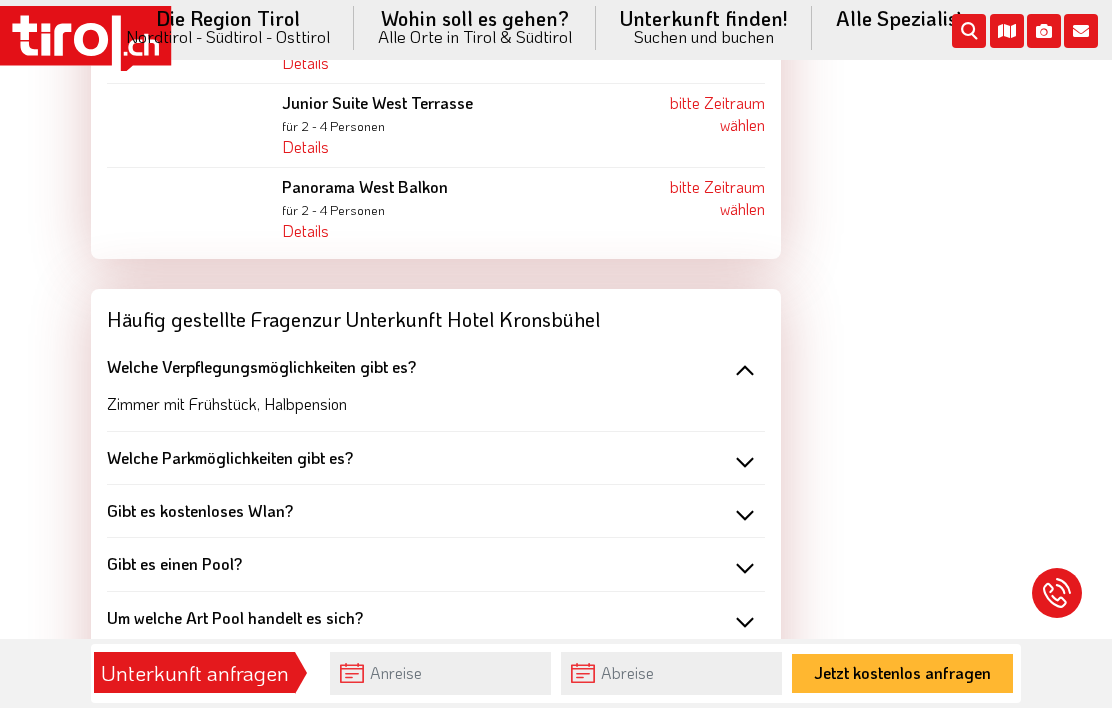 click on "Welche Verpflegungsmöglichkeiten gibt es?" at bounding box center [436, 367] 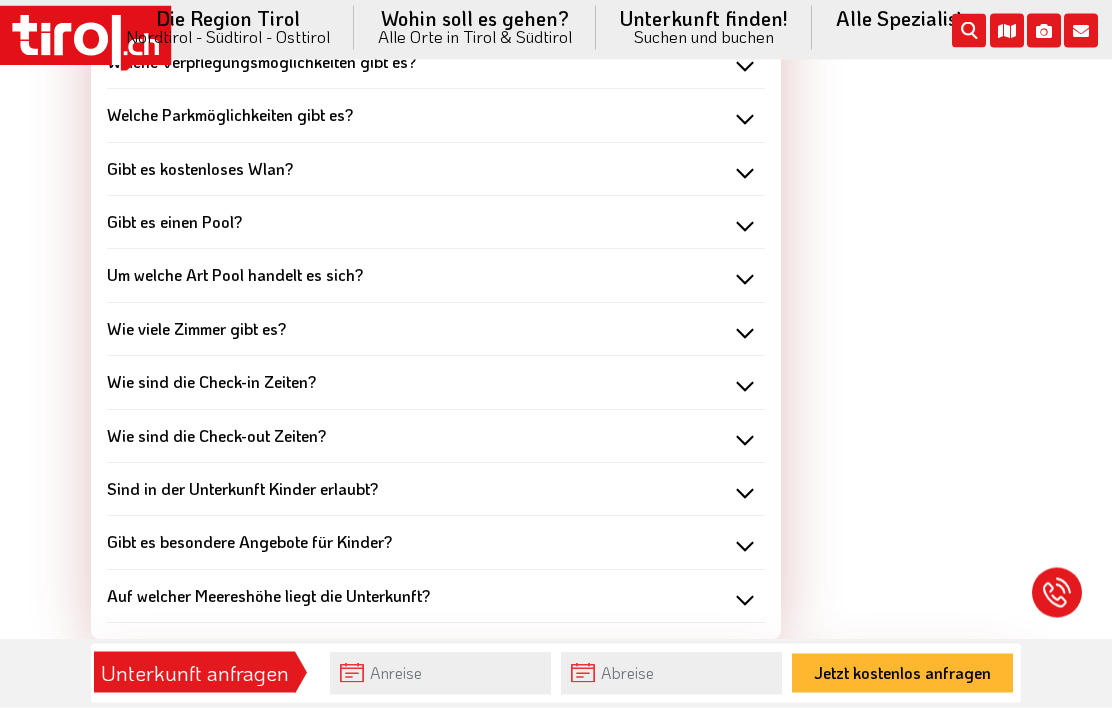 scroll, scrollTop: 2678, scrollLeft: 0, axis: vertical 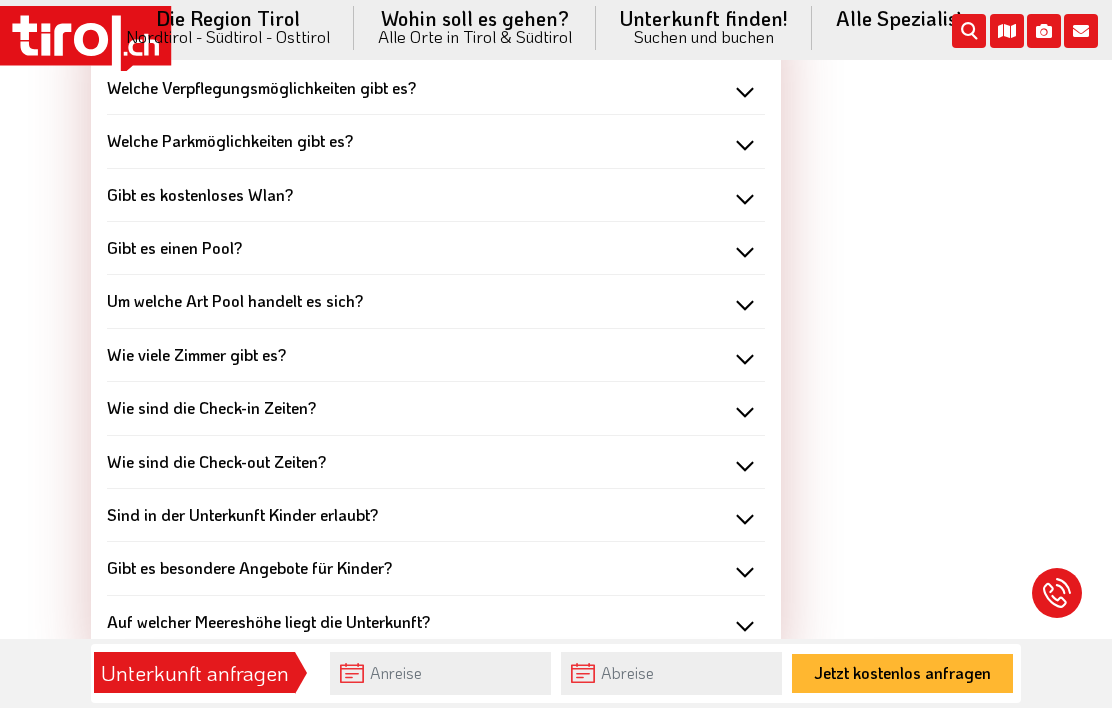 click on "Wie viele Zimmer gibt es?" at bounding box center (436, 355) 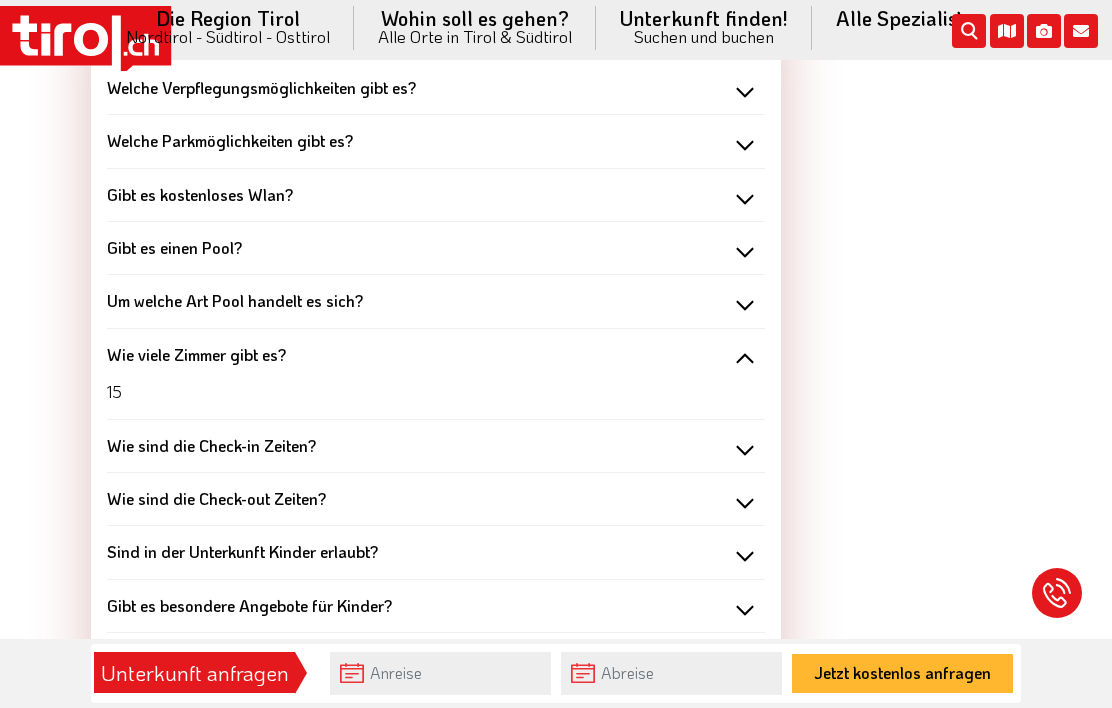 click on "Wie viele Zimmer gibt es?" at bounding box center [436, 355] 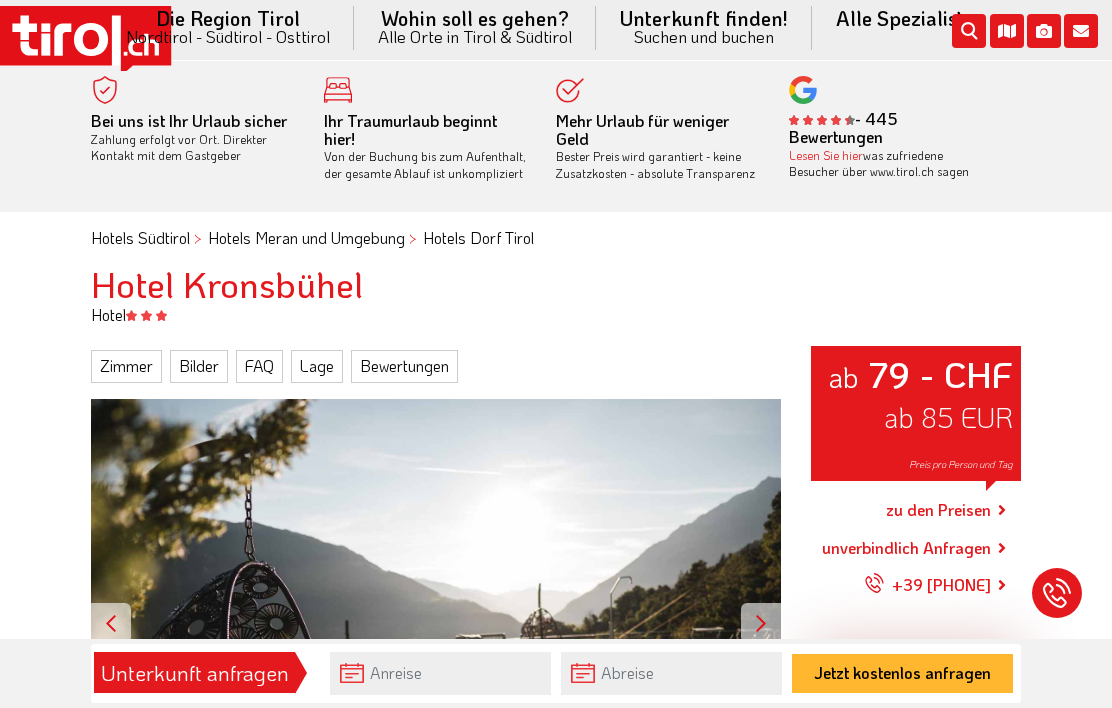 scroll, scrollTop: 11, scrollLeft: 0, axis: vertical 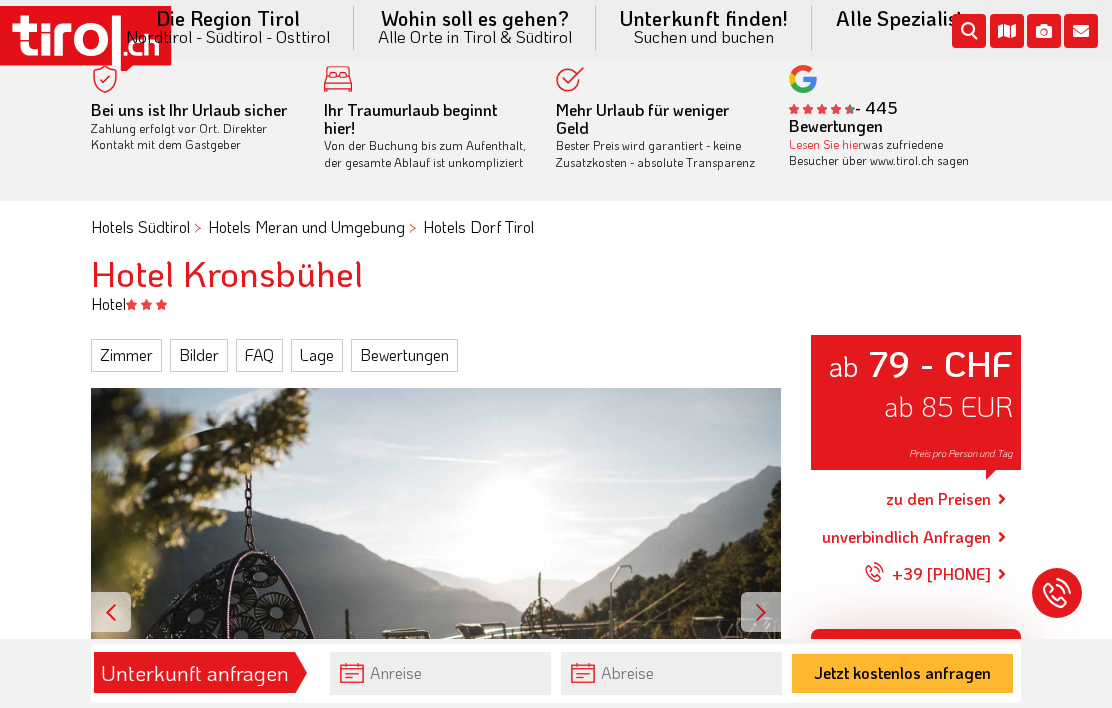 click on "zu den Preisen" at bounding box center [938, 499] 